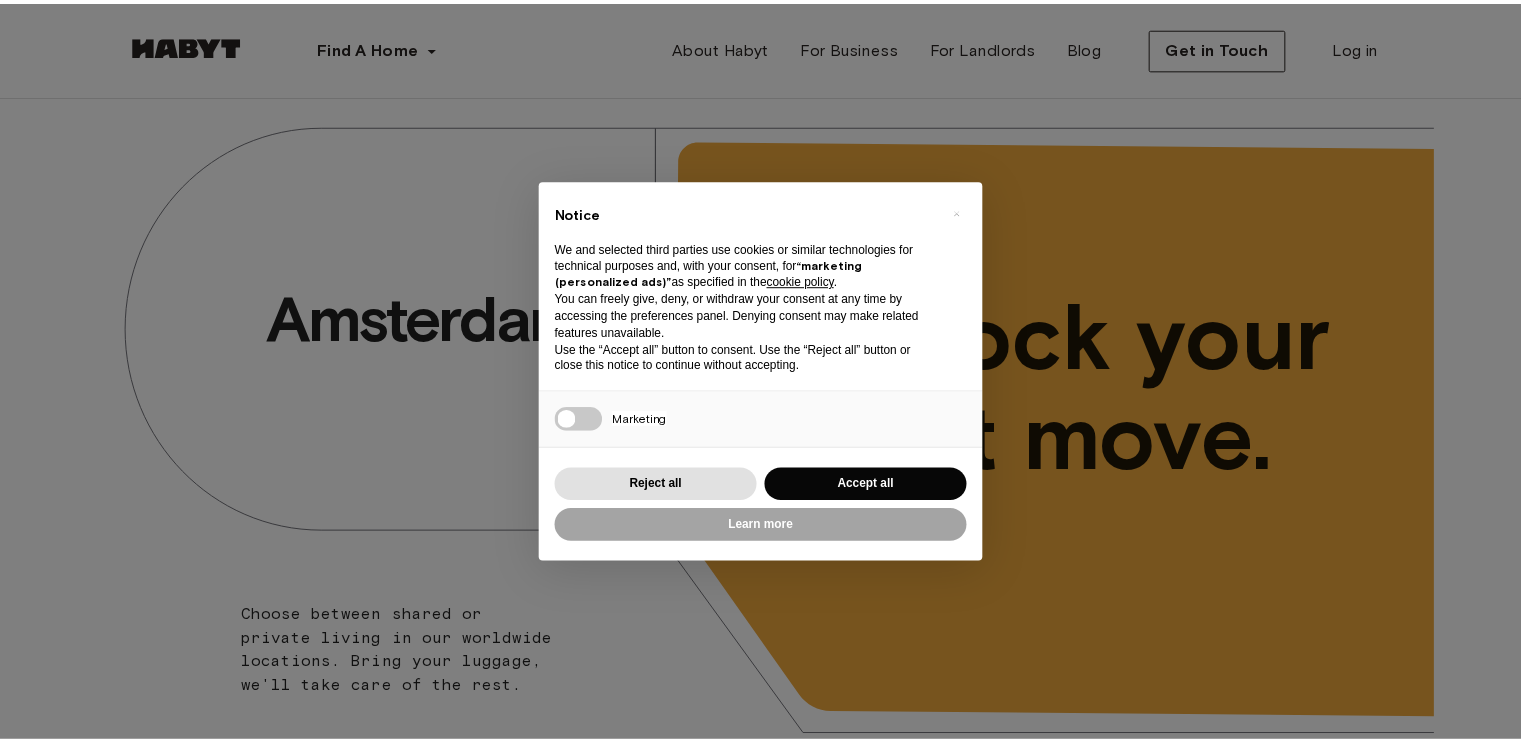scroll, scrollTop: 18, scrollLeft: 0, axis: vertical 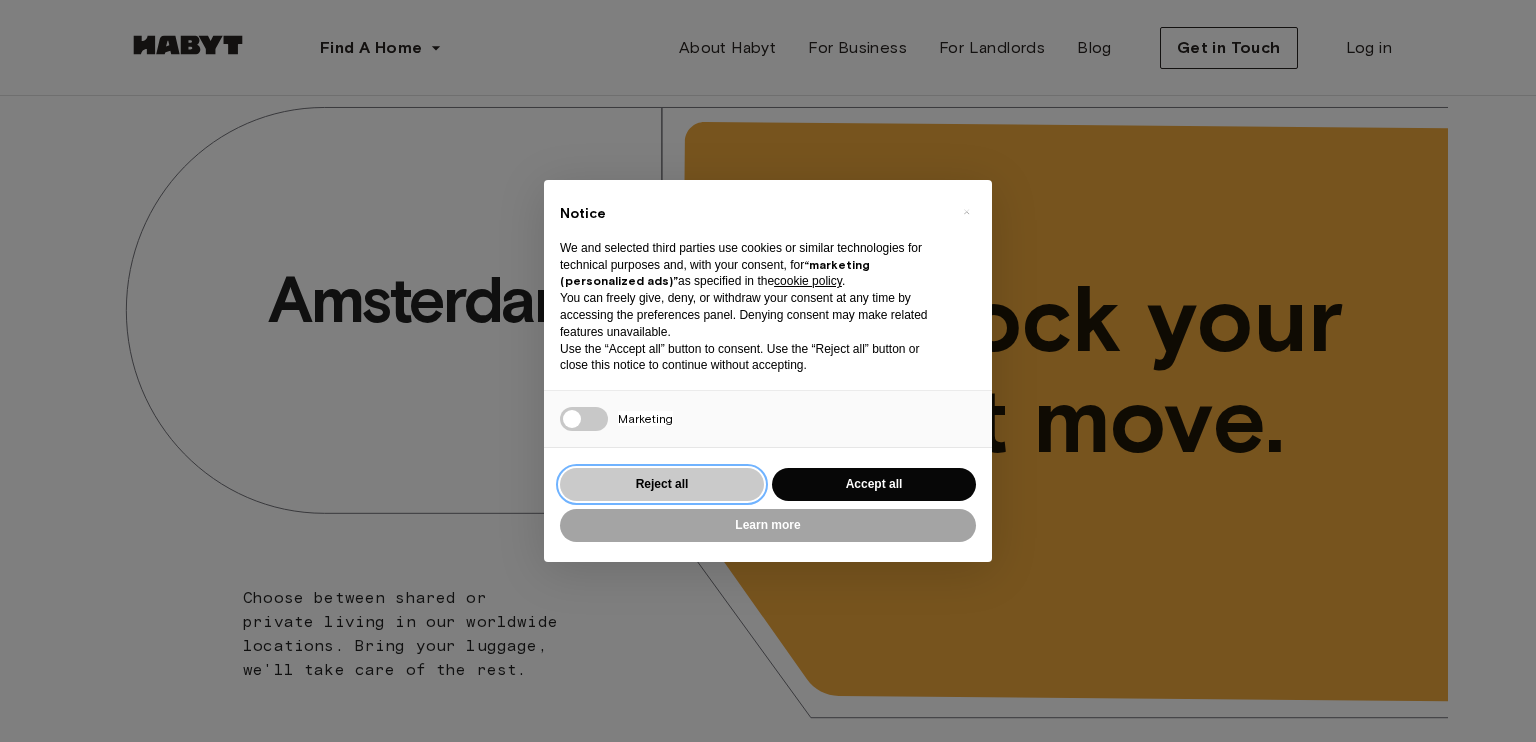 click on "Reject all" at bounding box center (662, 484) 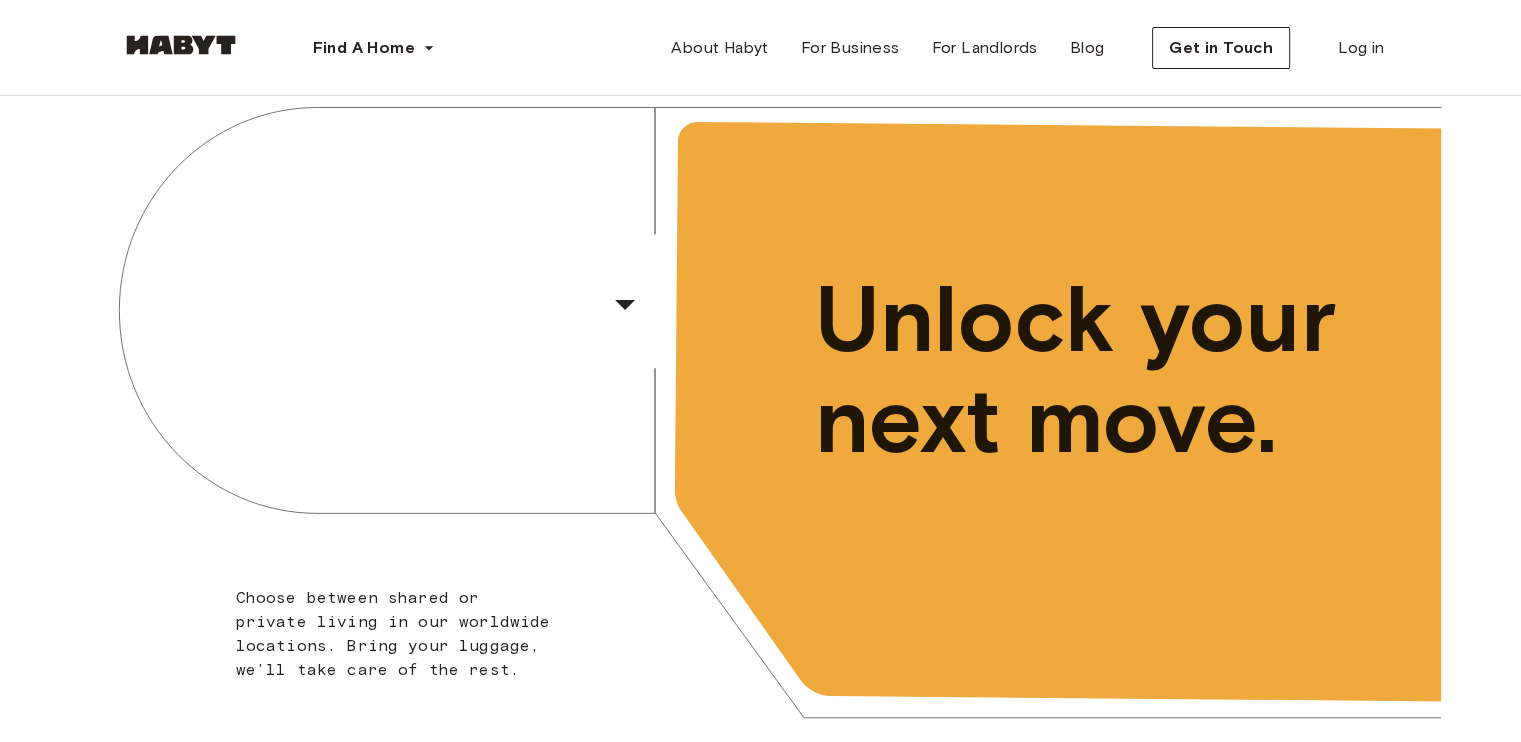 scroll, scrollTop: 0, scrollLeft: 0, axis: both 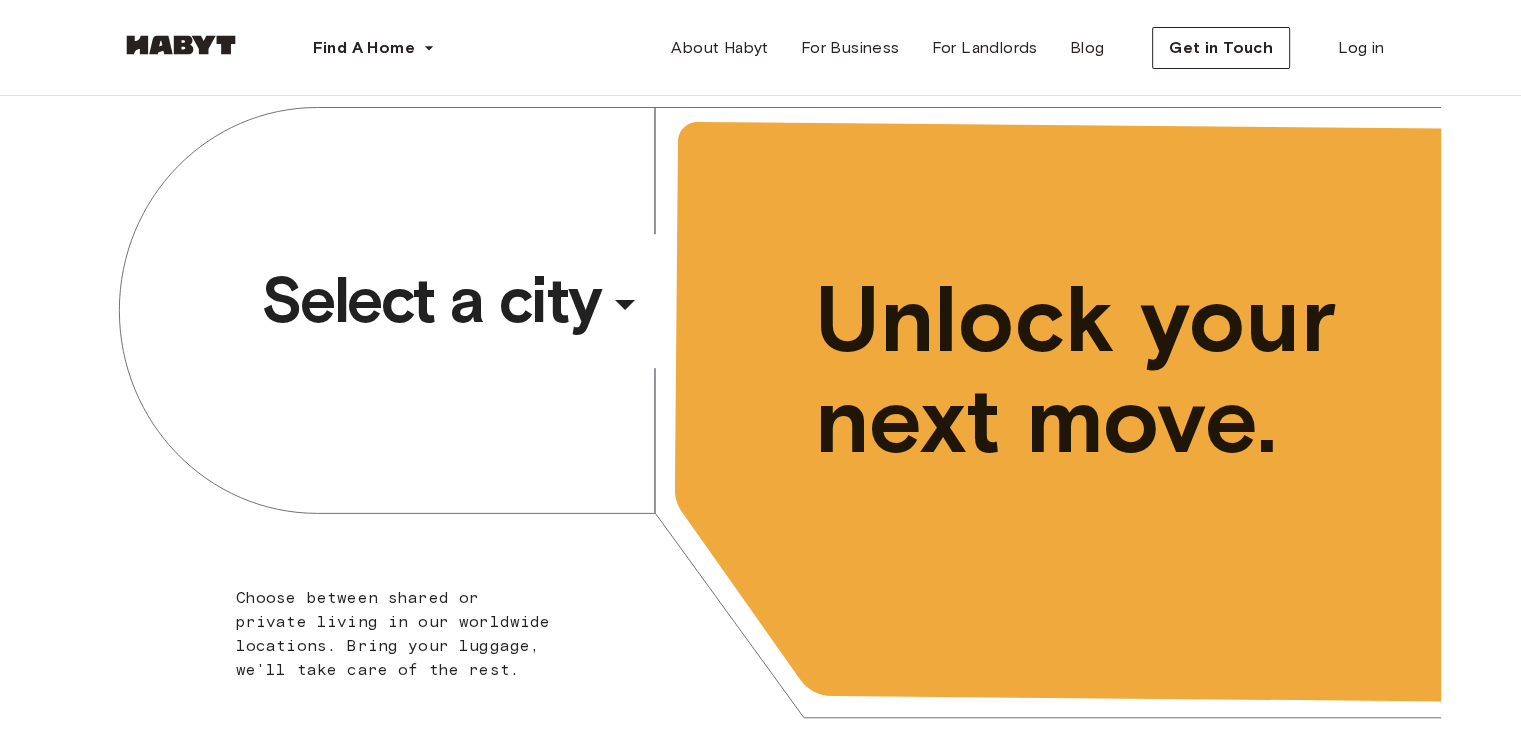 click on "​" at bounding box center [652, 320] 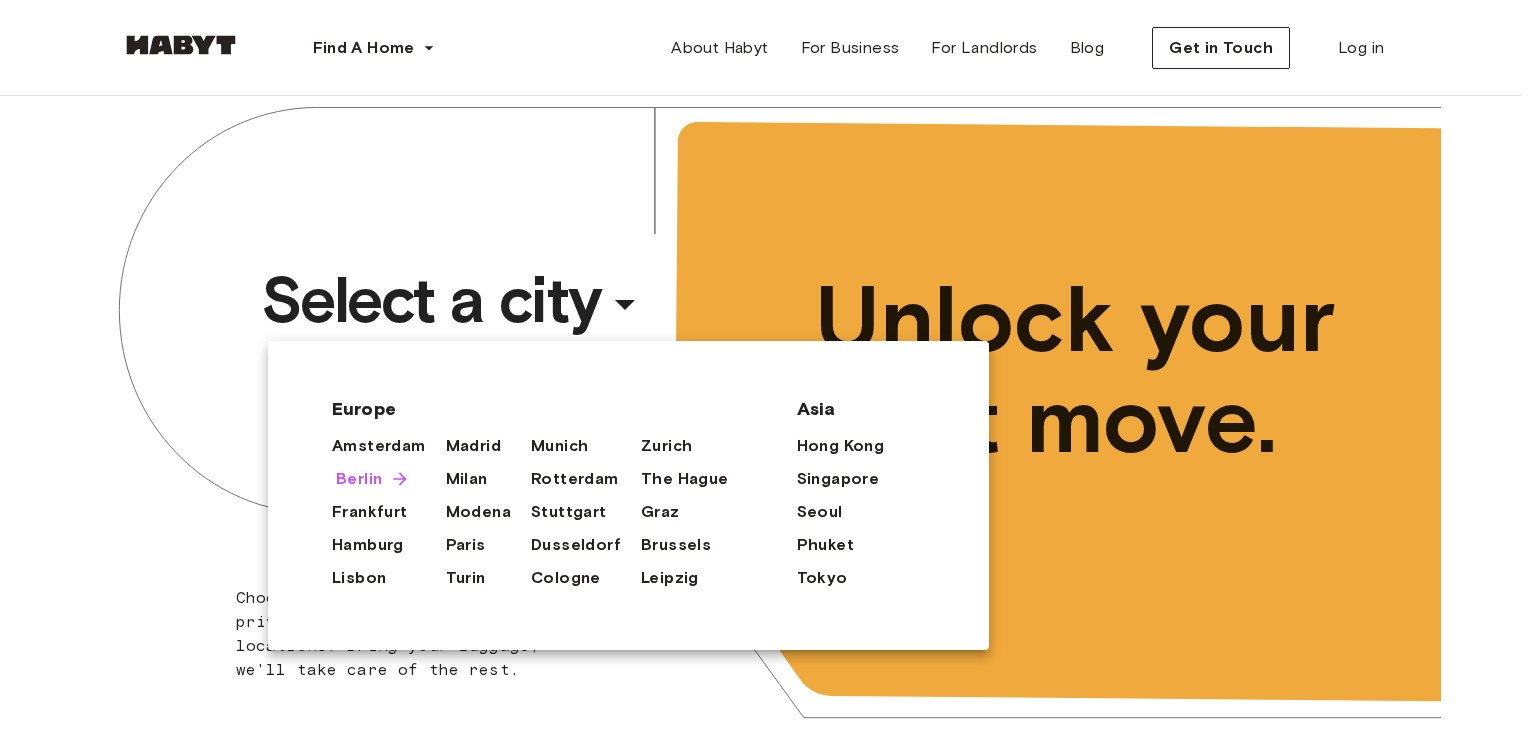 click on "Berlin" at bounding box center [359, 479] 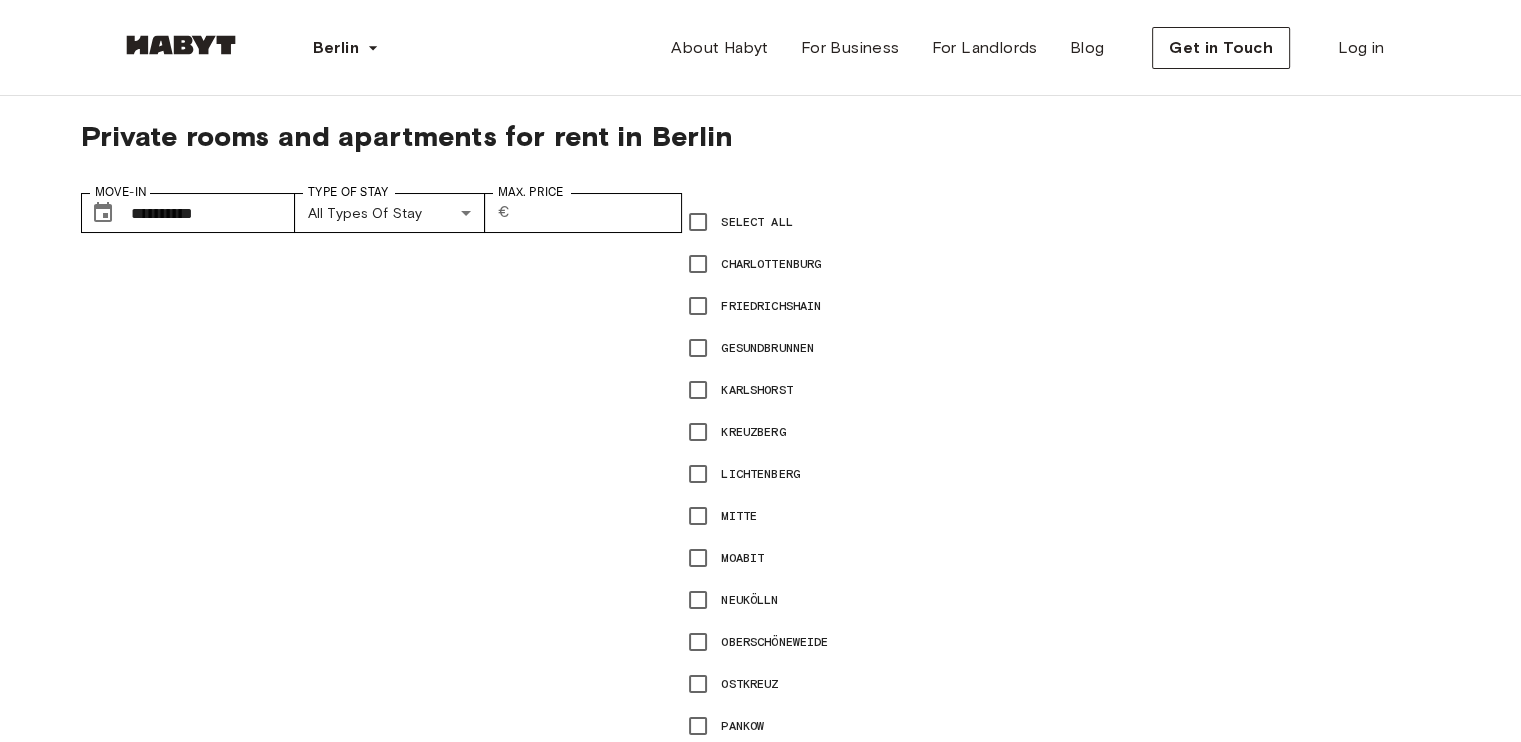 scroll, scrollTop: 0, scrollLeft: 0, axis: both 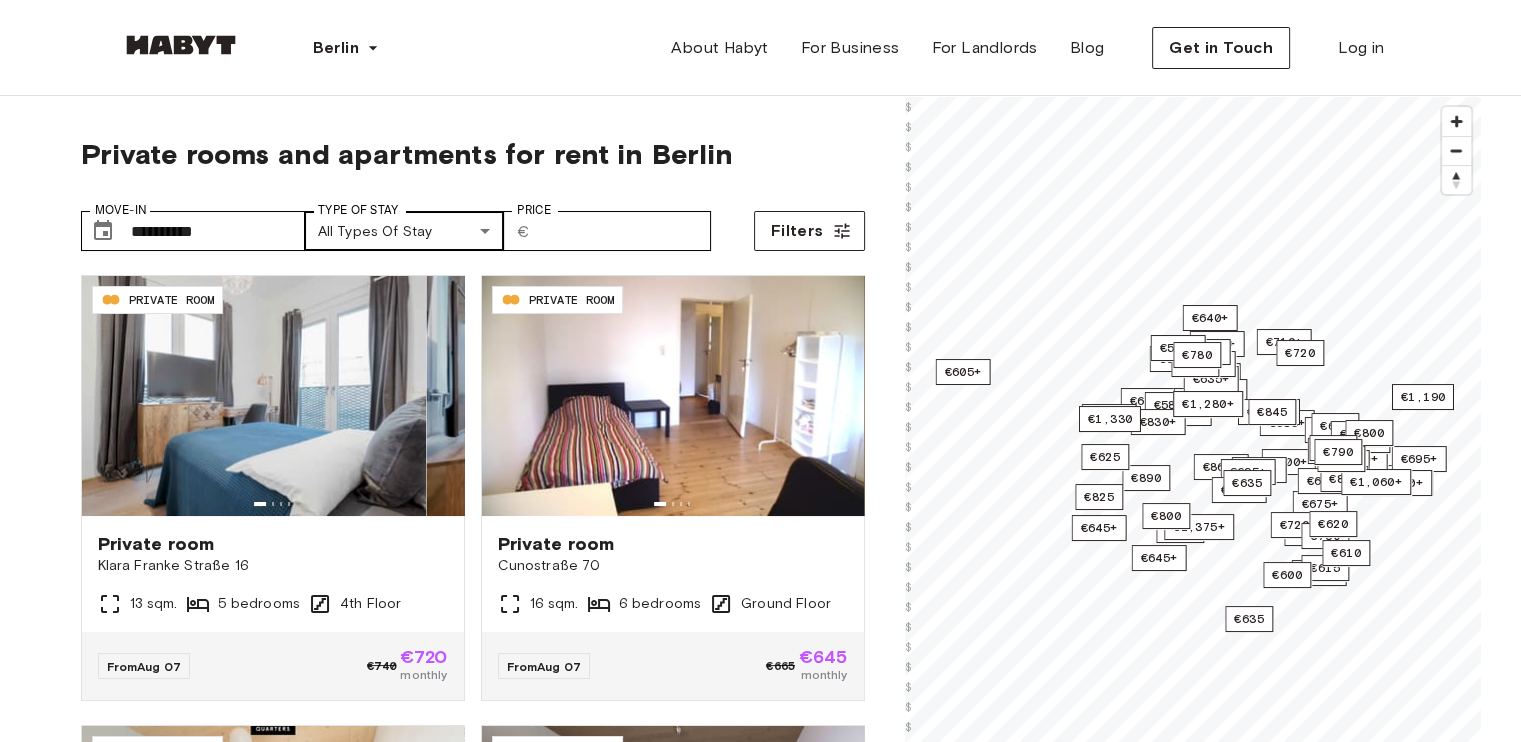 drag, startPoint x: 381, startPoint y: 479, endPoint x: 344, endPoint y: 241, distance: 240.85889 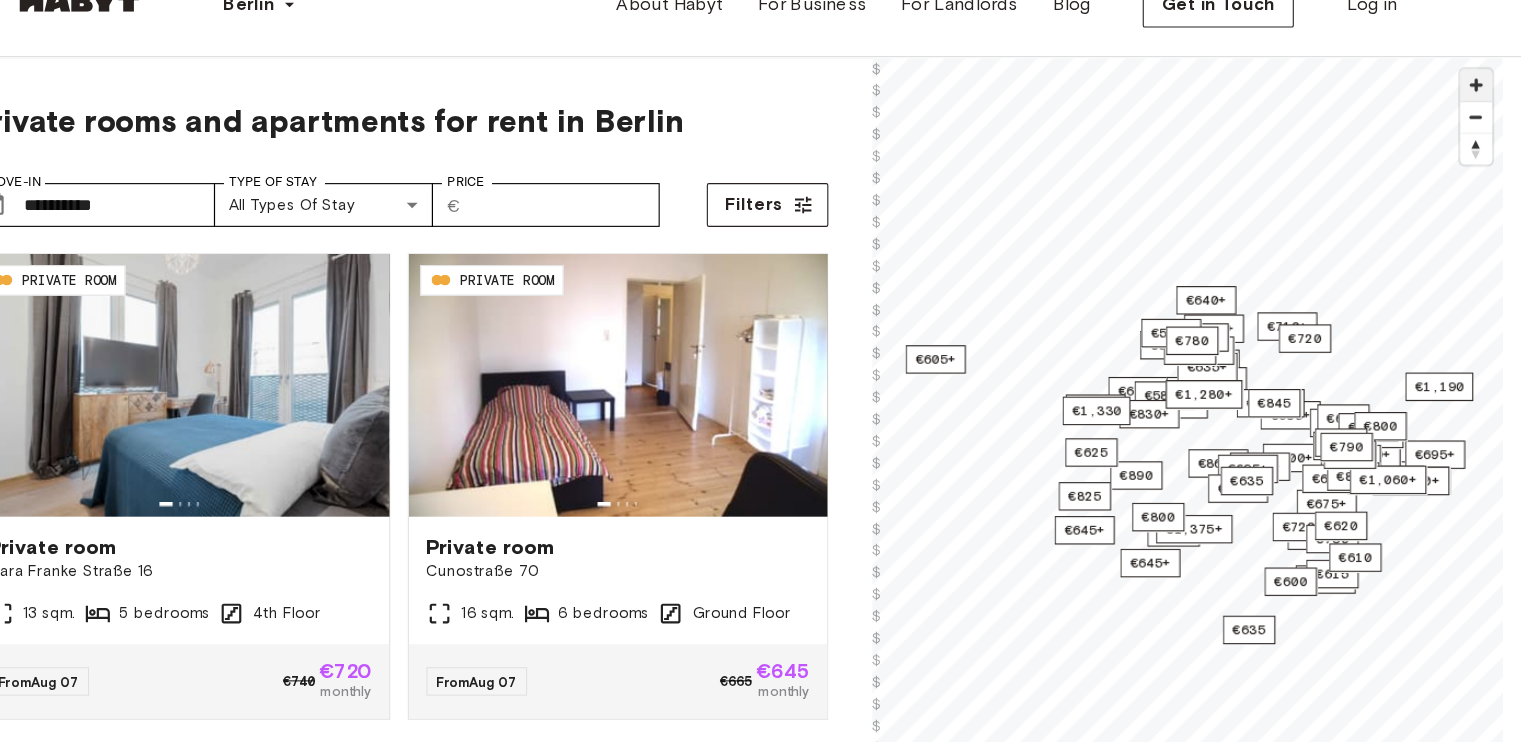 click at bounding box center [1456, 121] 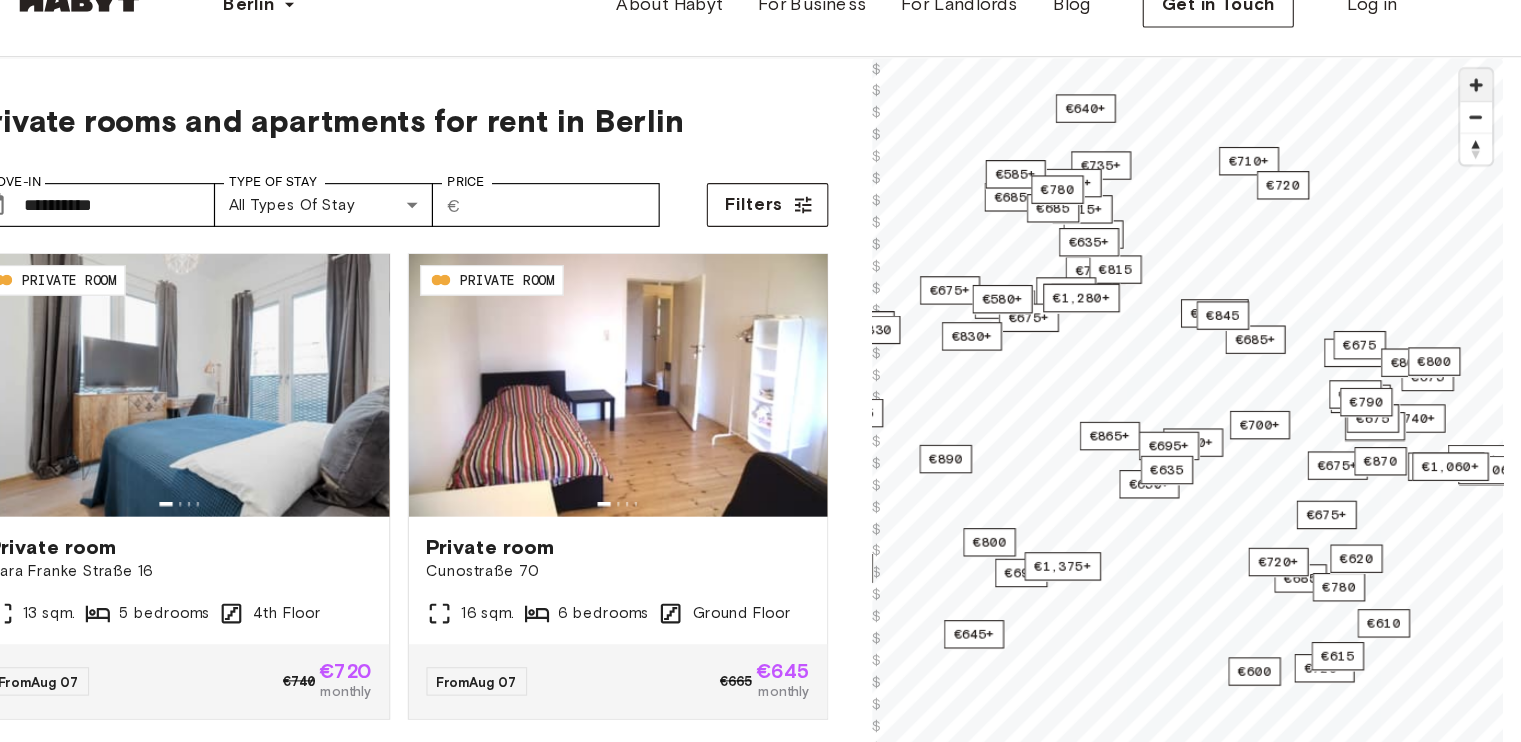 click at bounding box center (1456, 121) 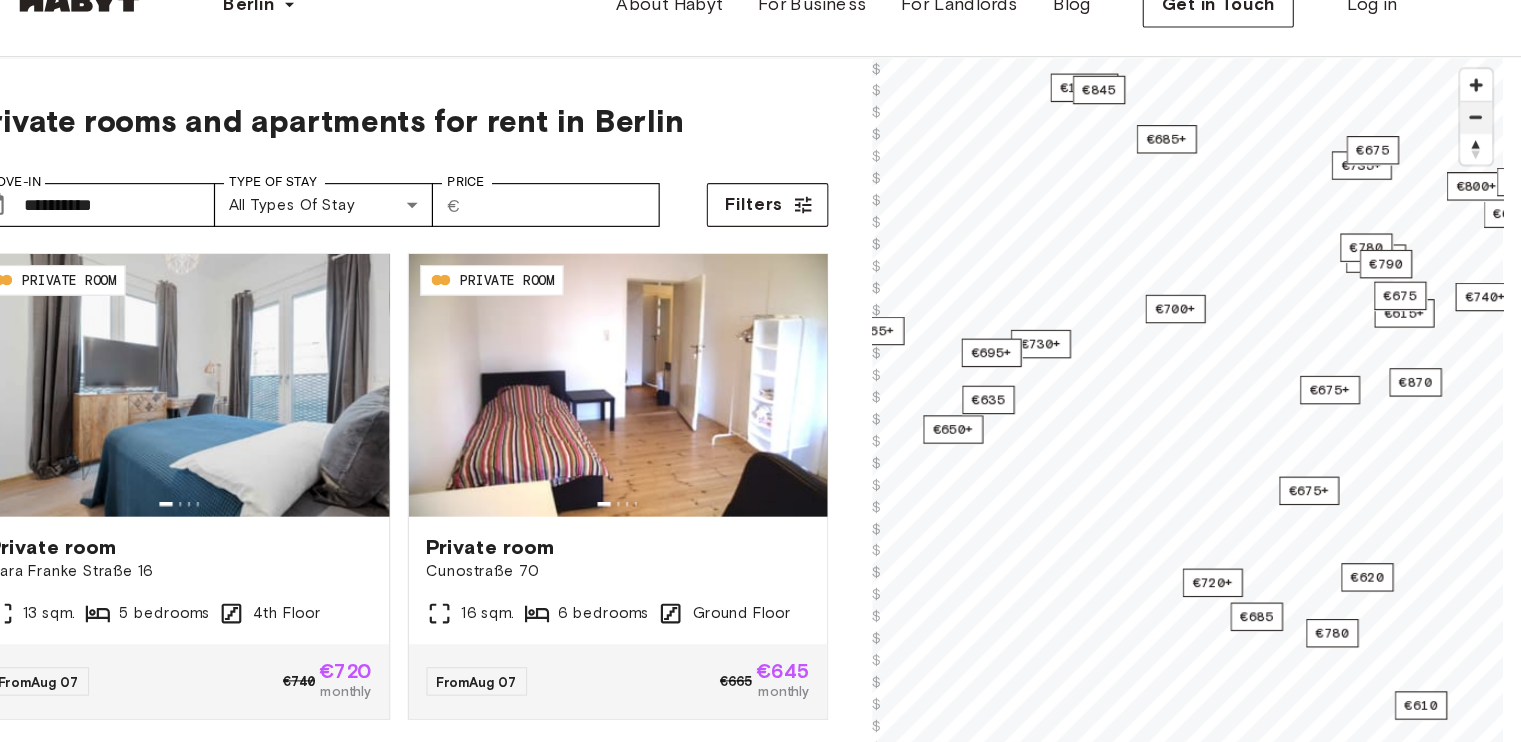 click at bounding box center [1456, 151] 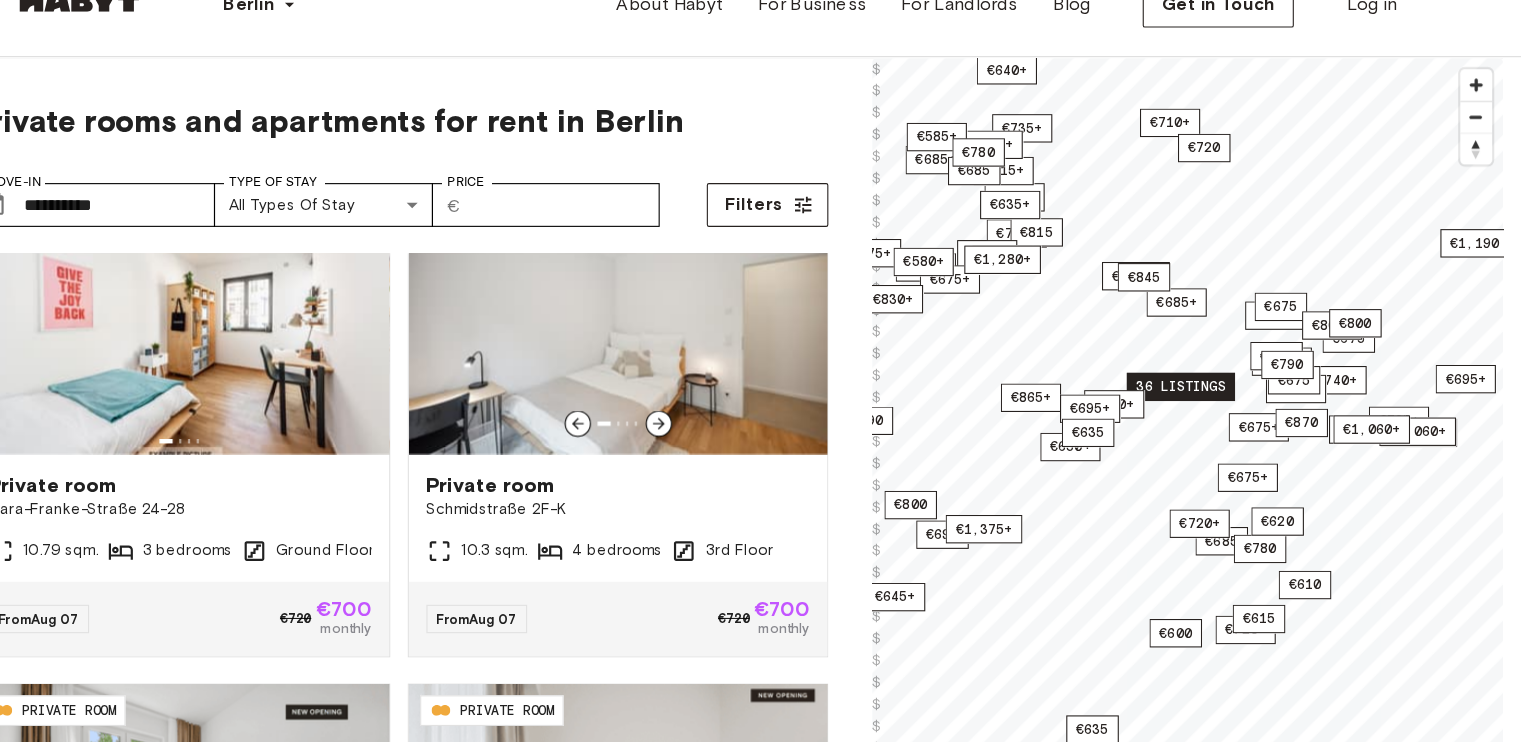scroll, scrollTop: 1874, scrollLeft: 0, axis: vertical 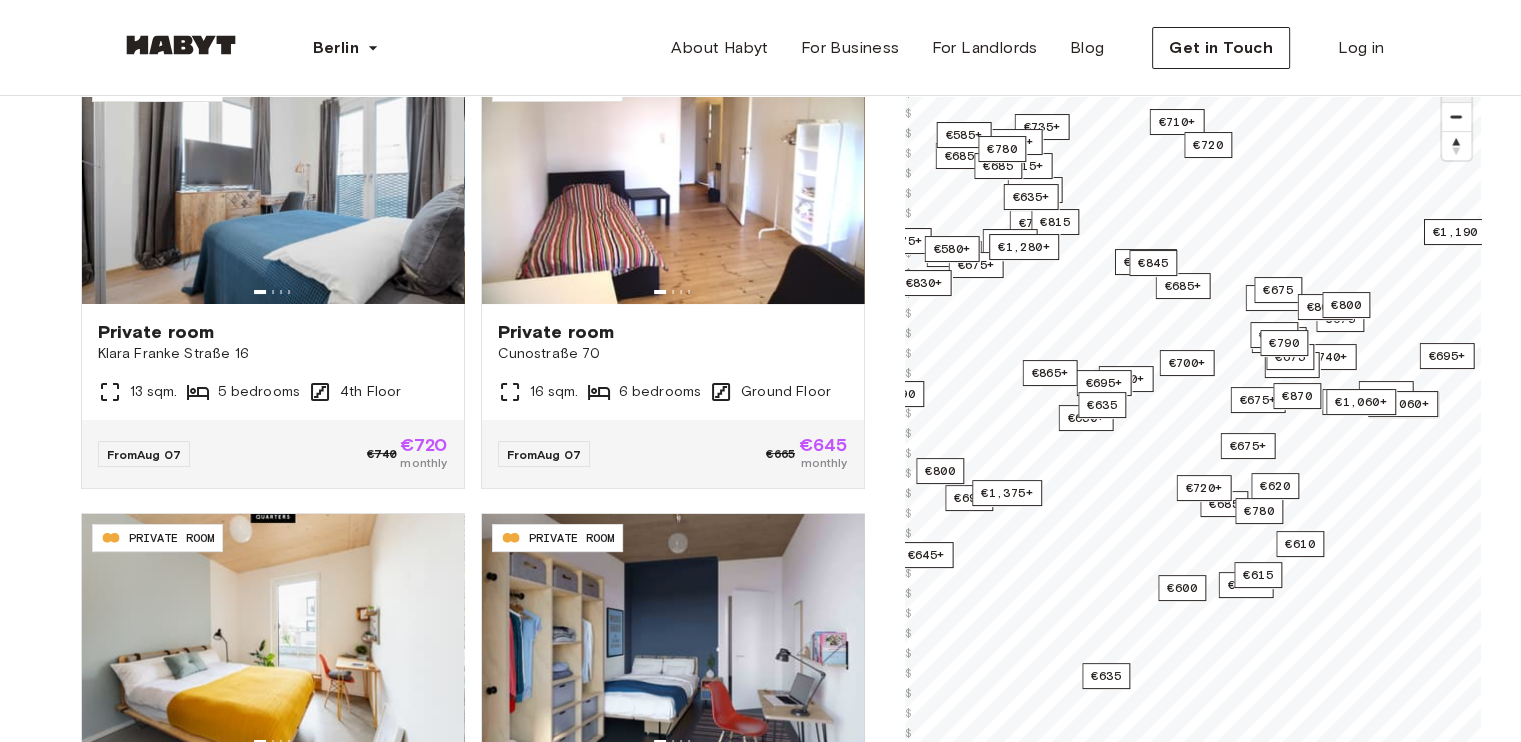 click at bounding box center (1456, 87) 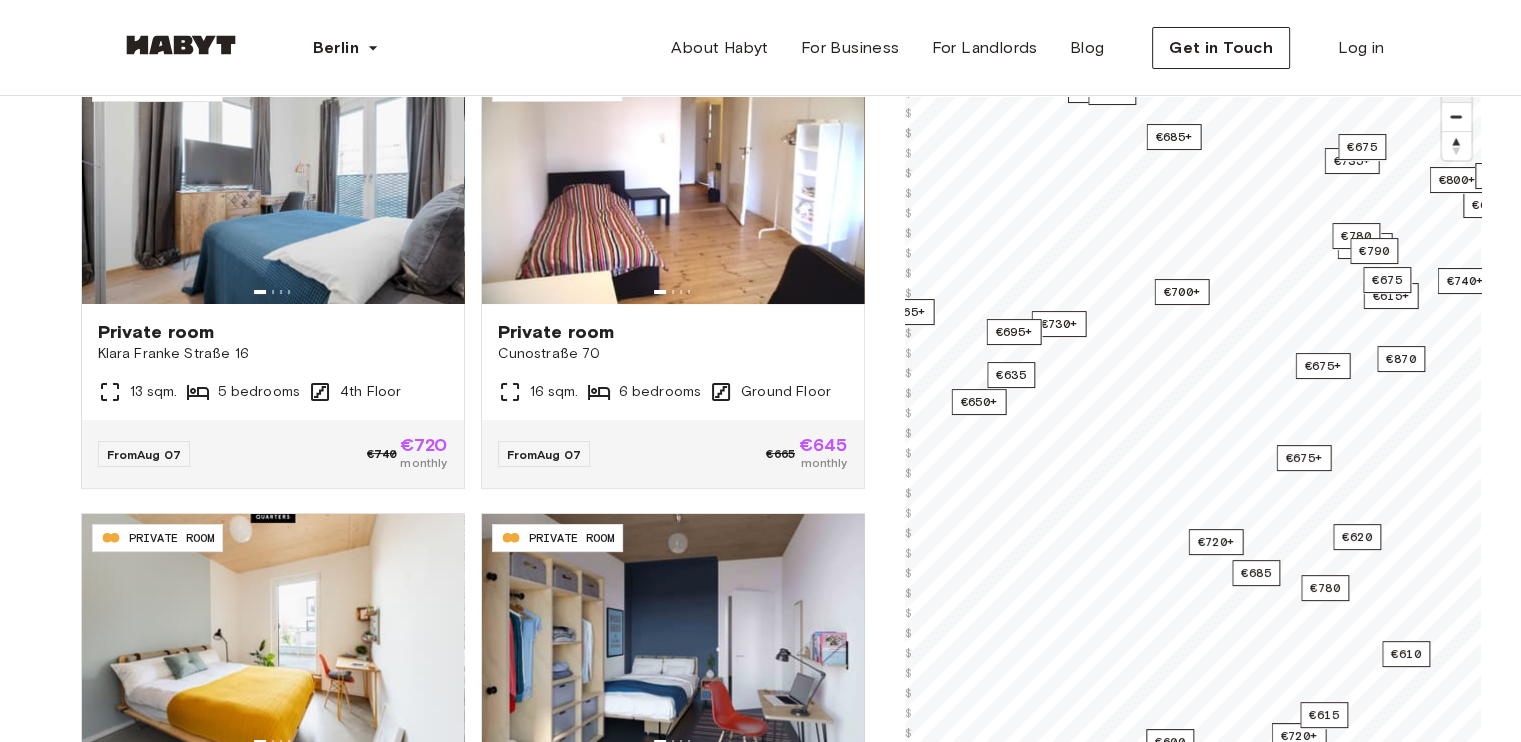 click at bounding box center (1456, 87) 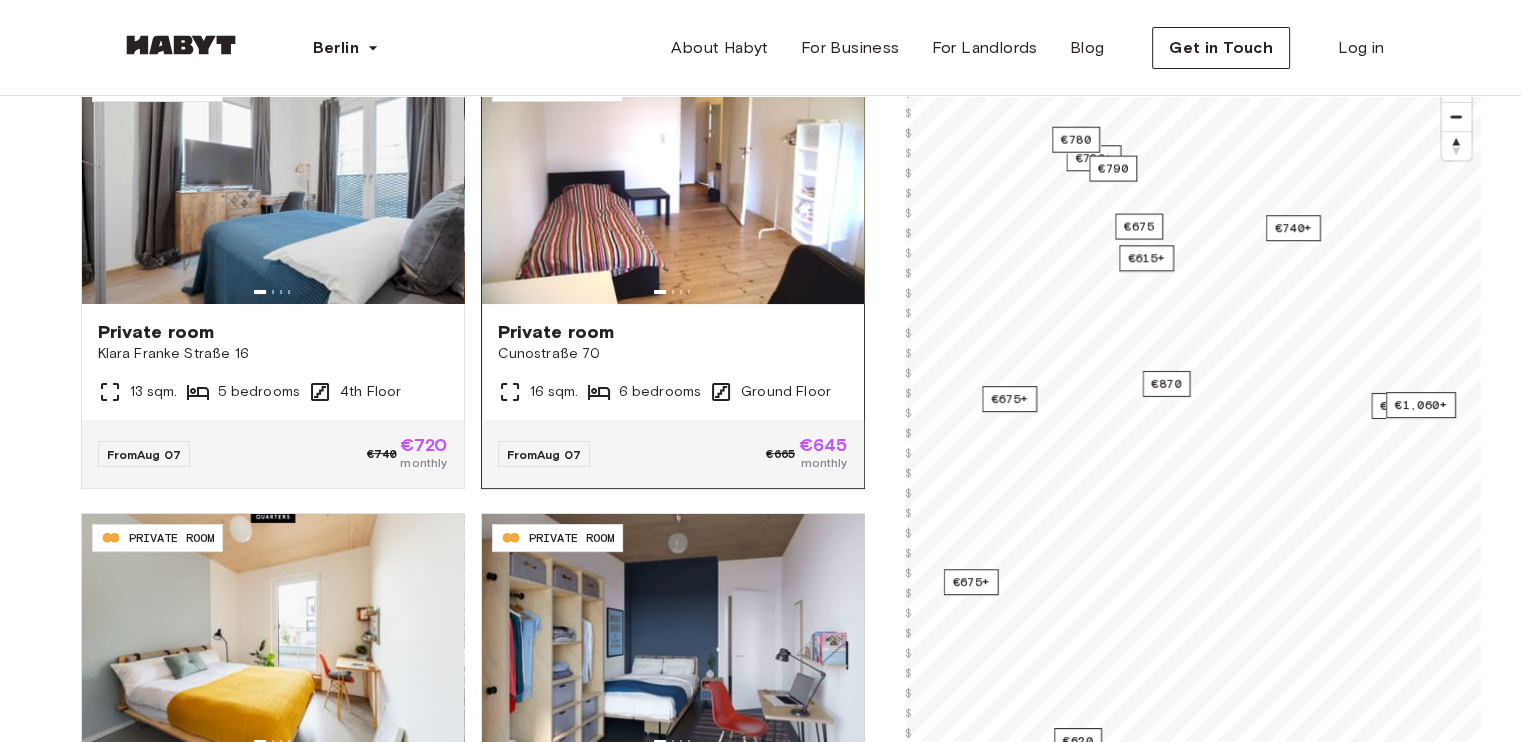 click on "**********" at bounding box center (761, 345) 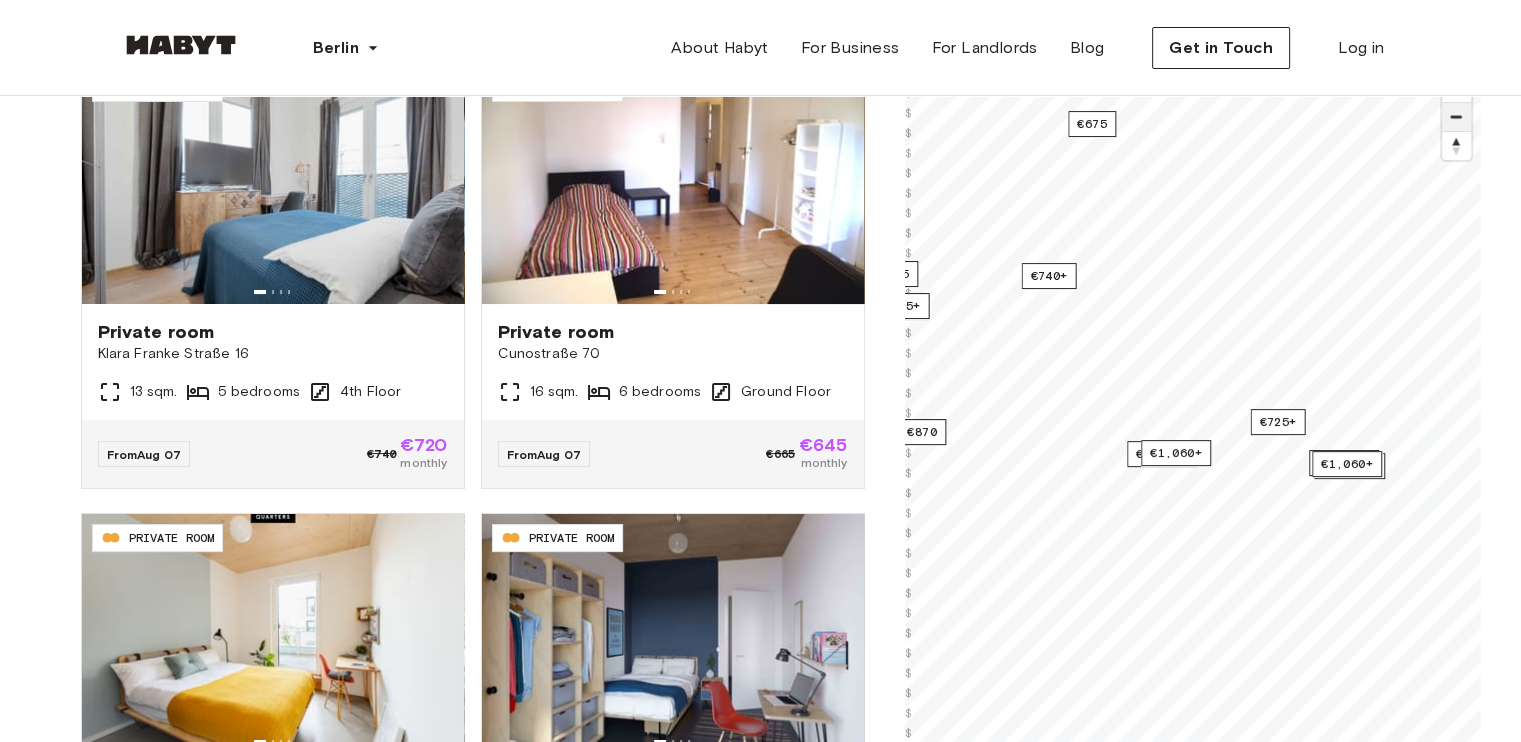 click at bounding box center (1456, 117) 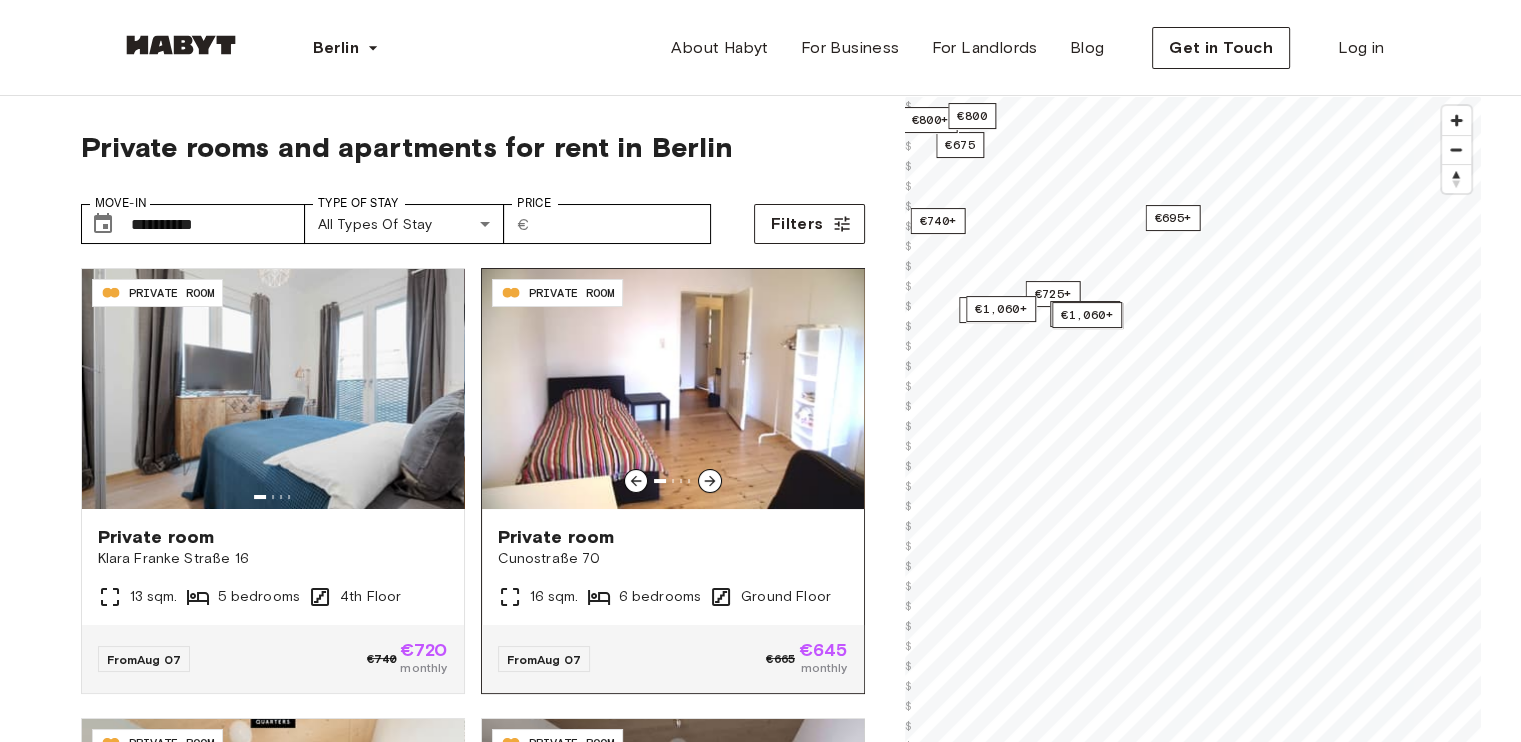 scroll, scrollTop: 0, scrollLeft: 0, axis: both 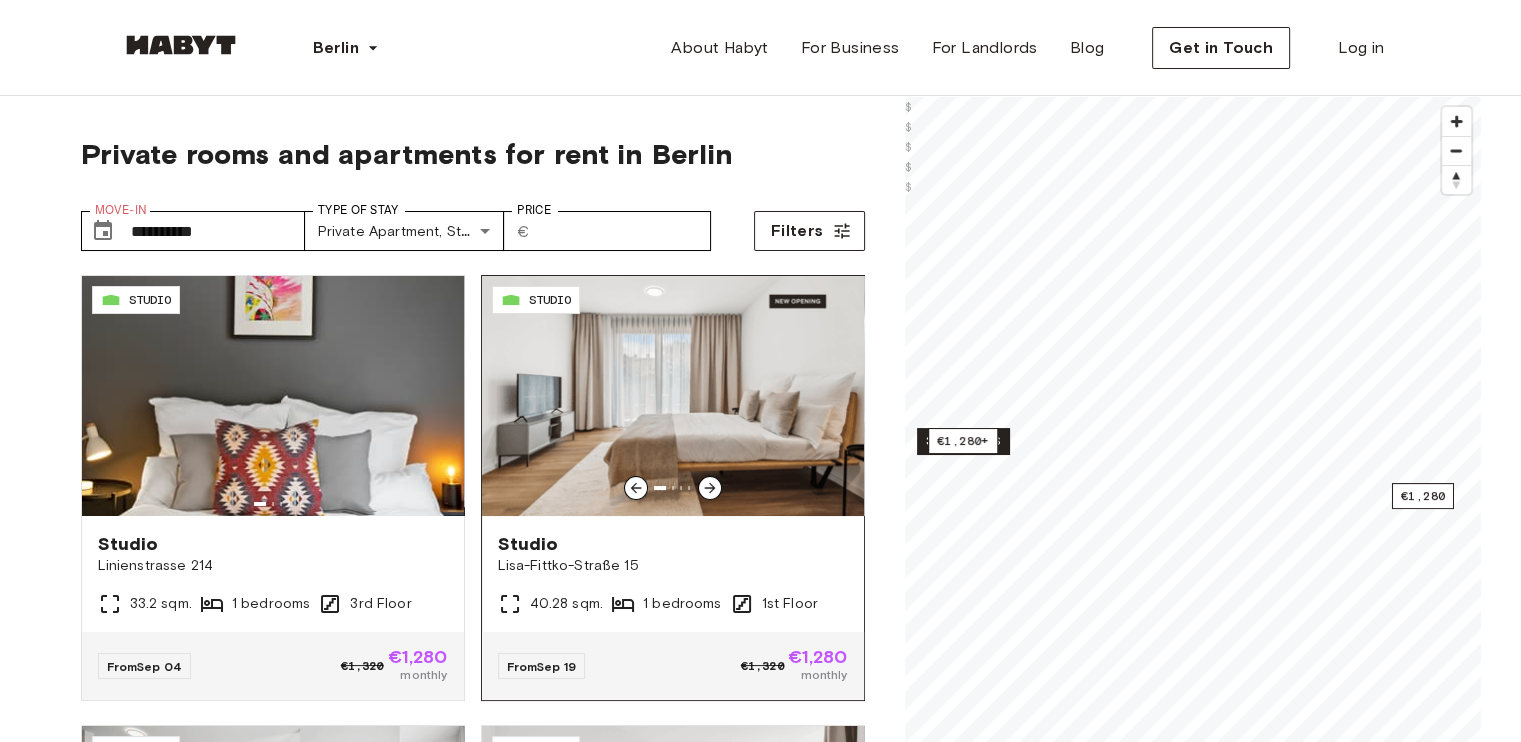click 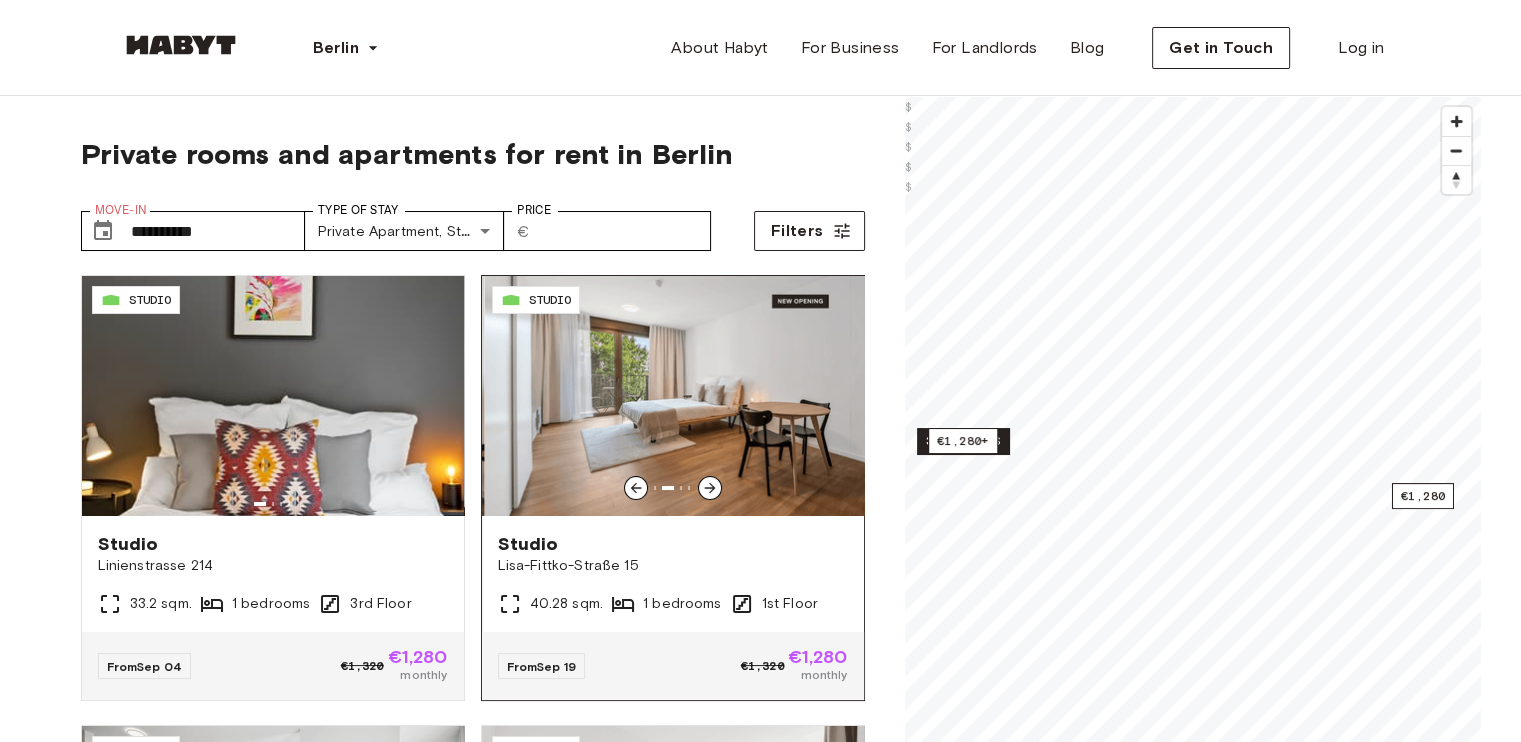 click 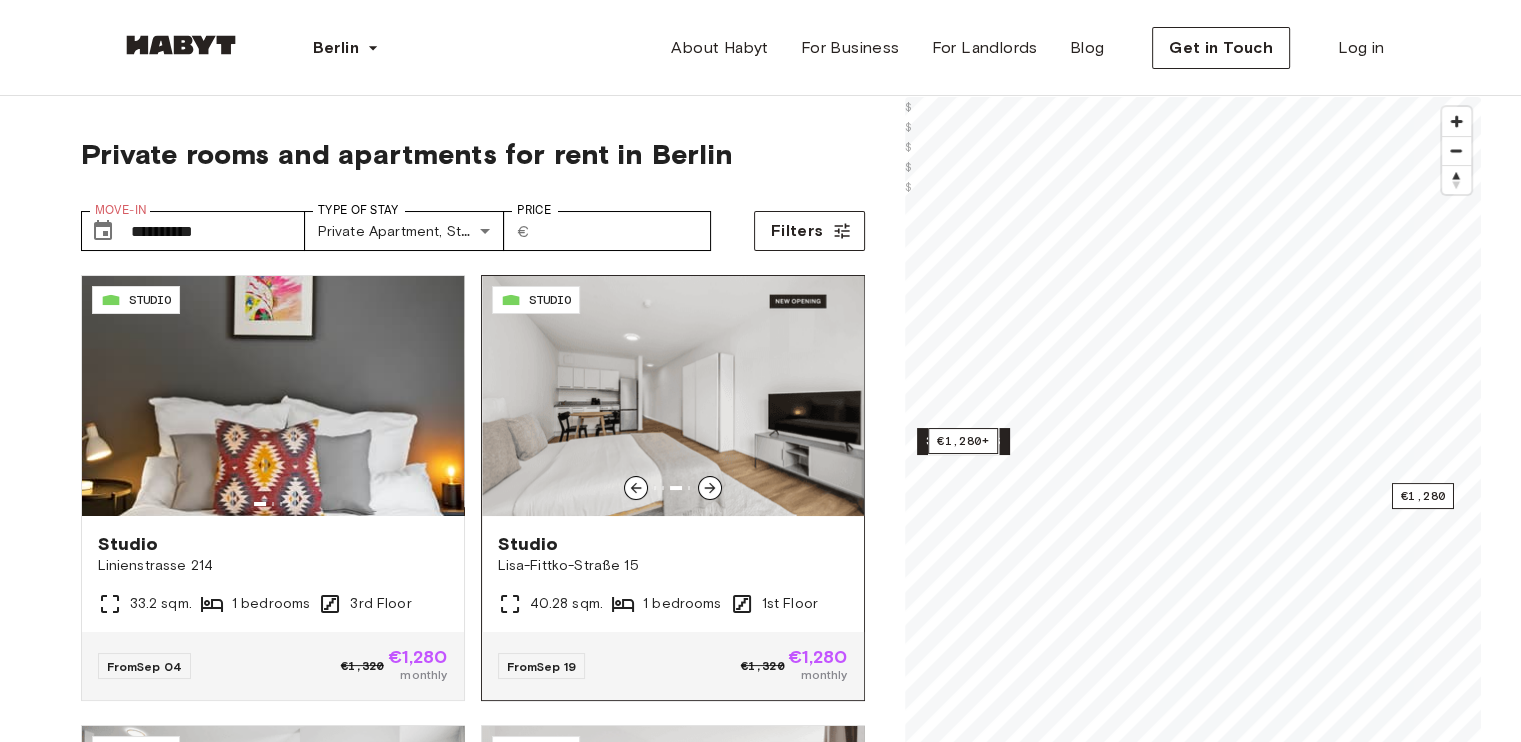 click 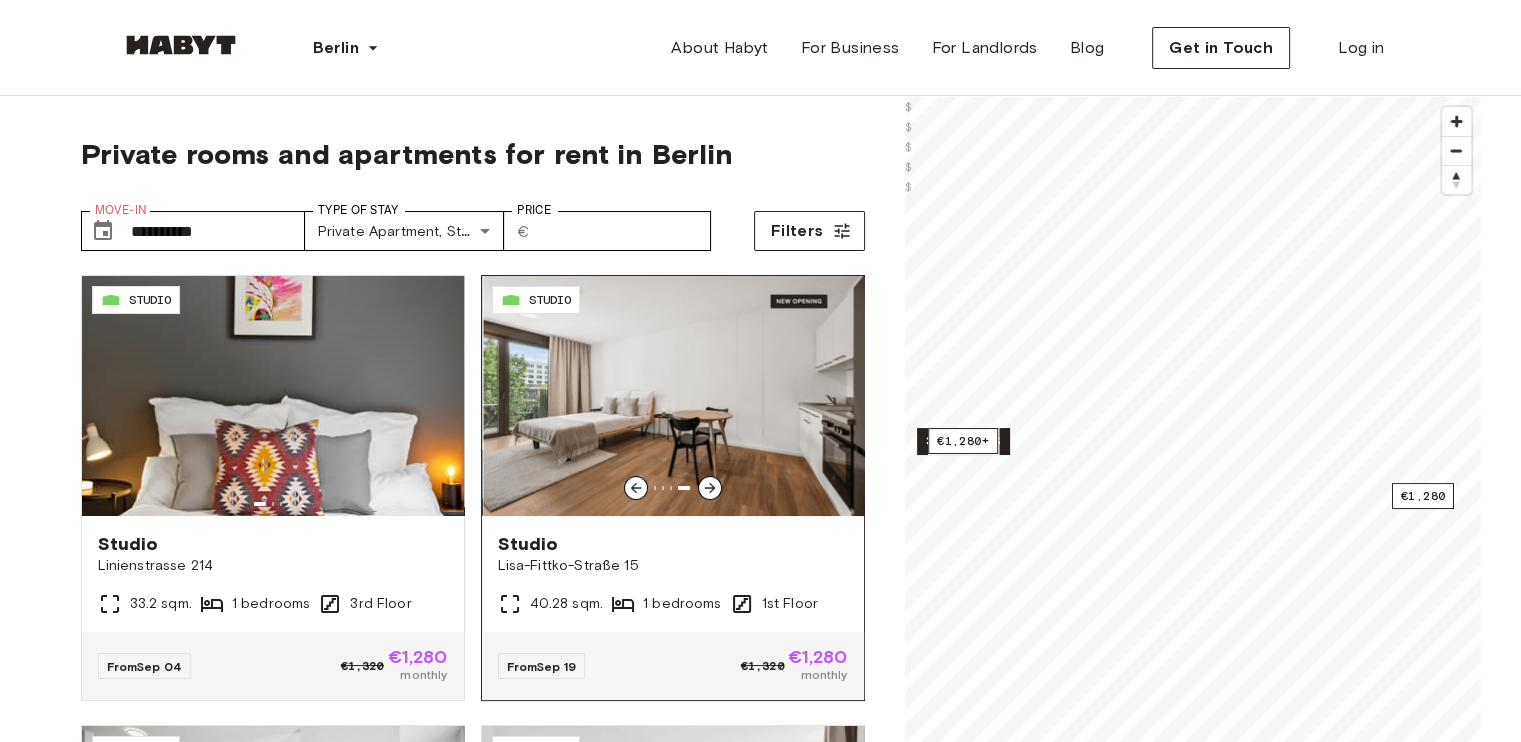 click 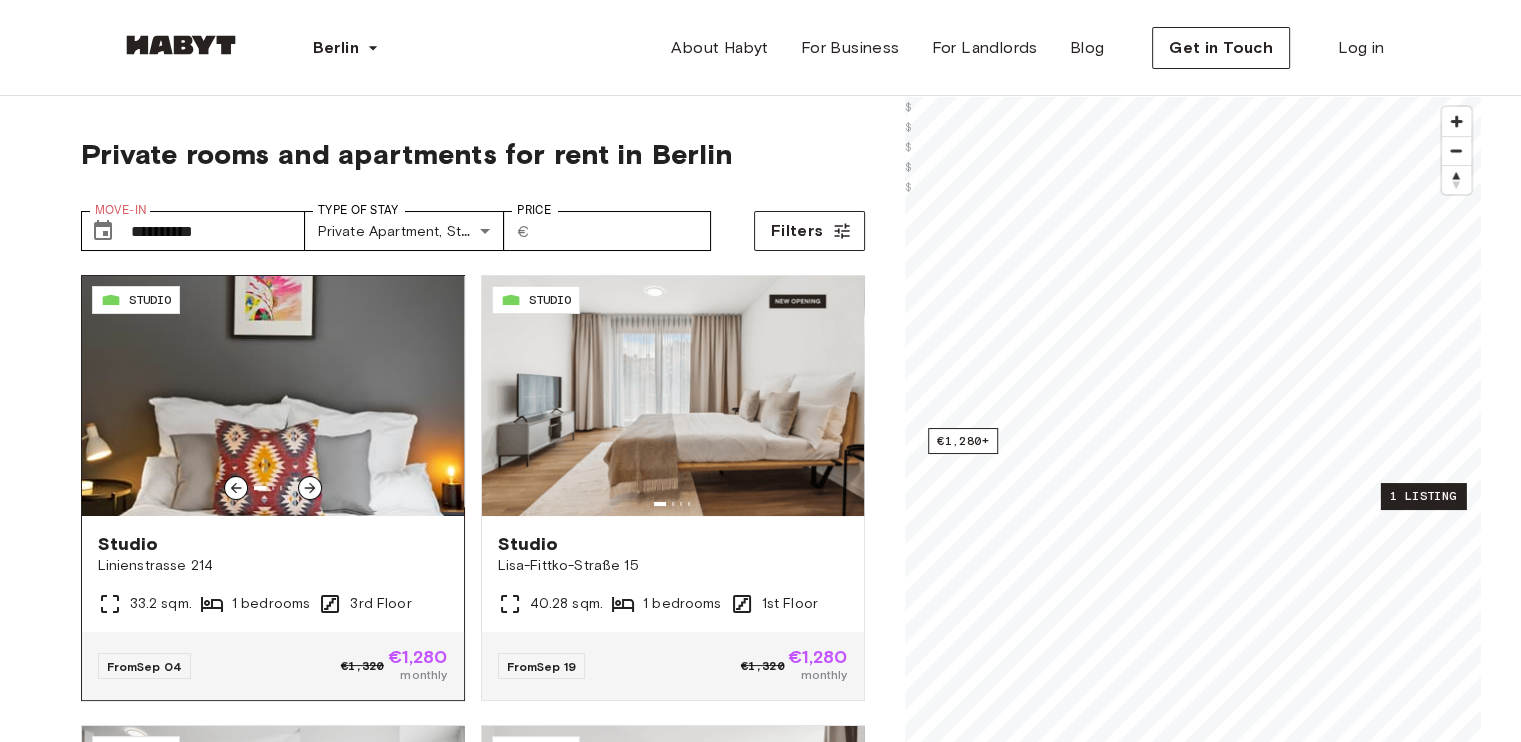 click 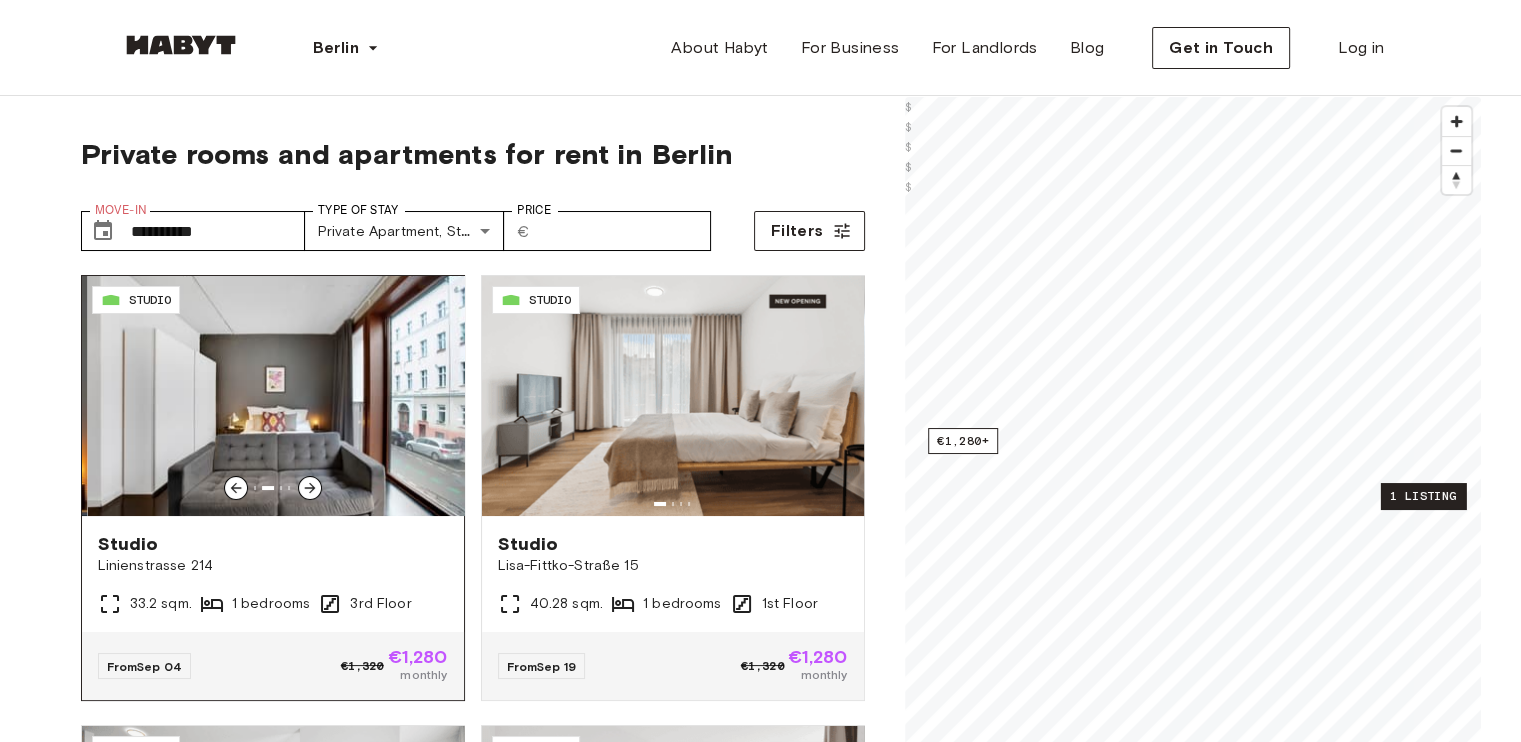click 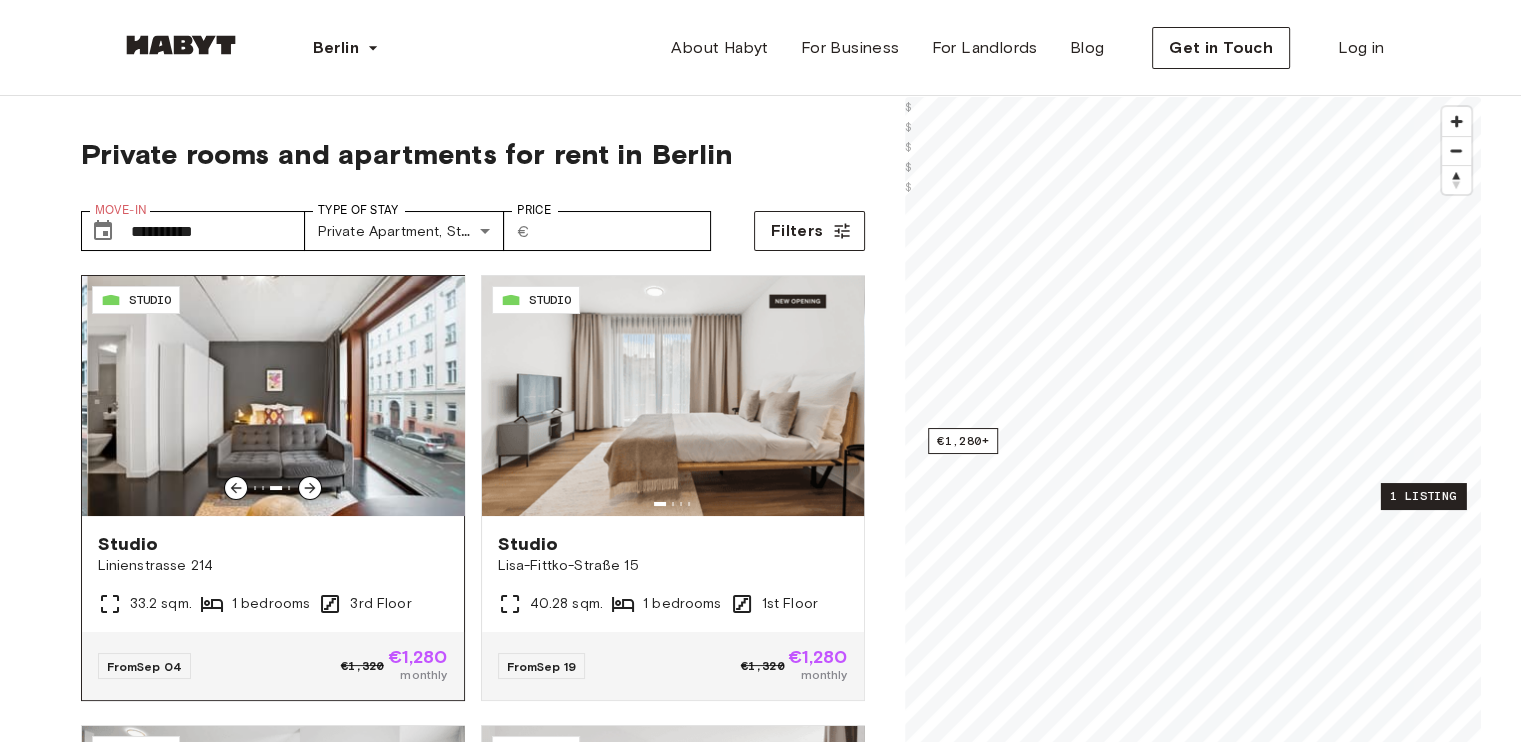 click 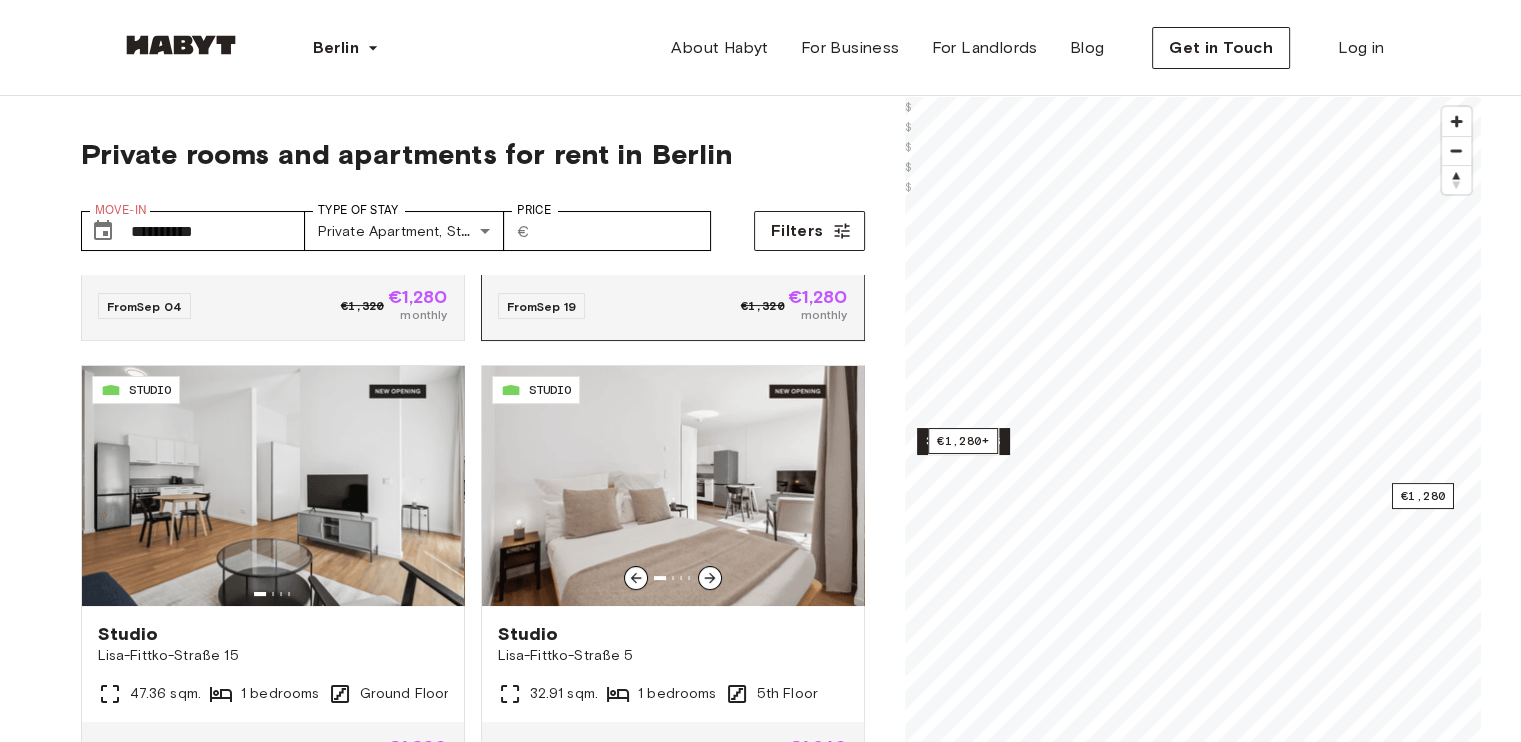 scroll, scrollTop: 362, scrollLeft: 0, axis: vertical 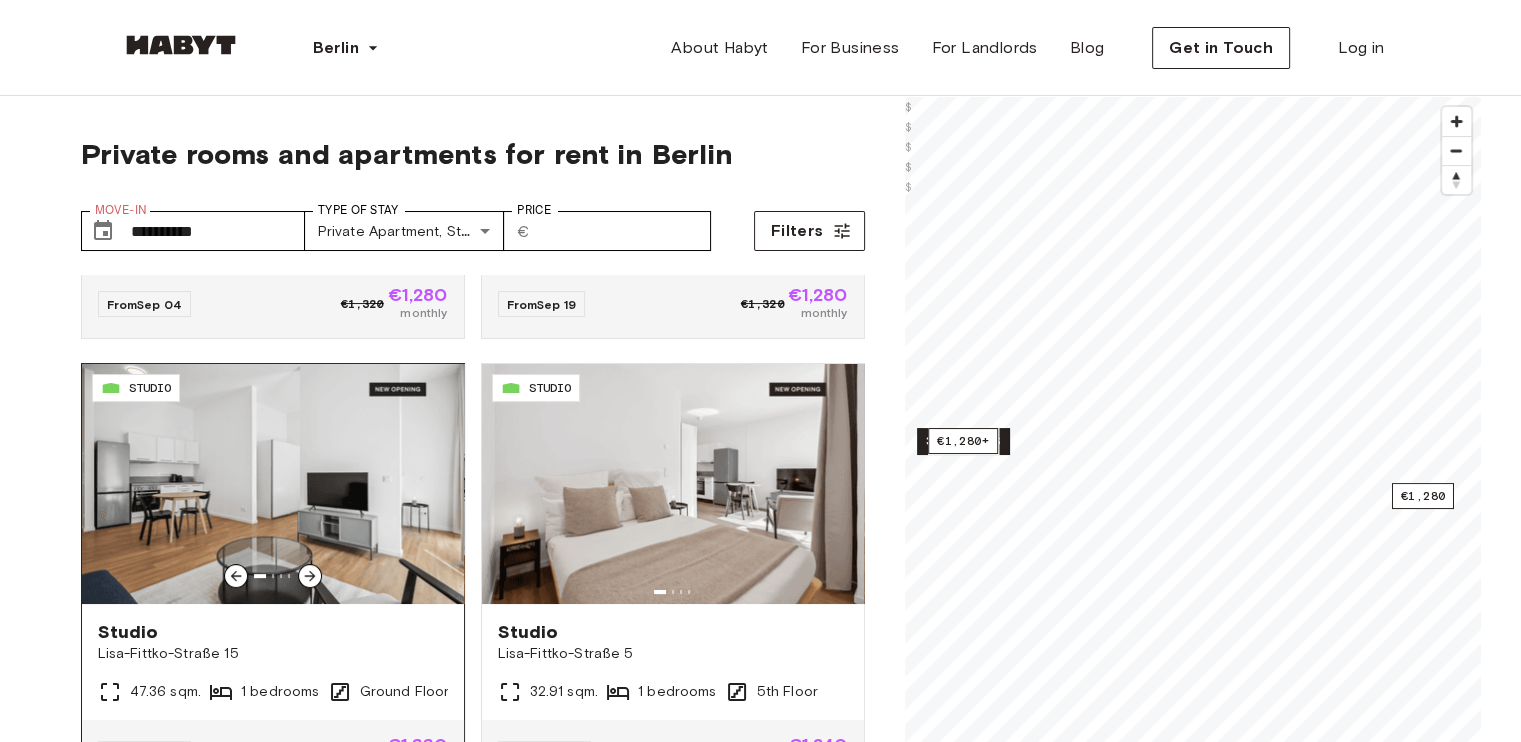 click 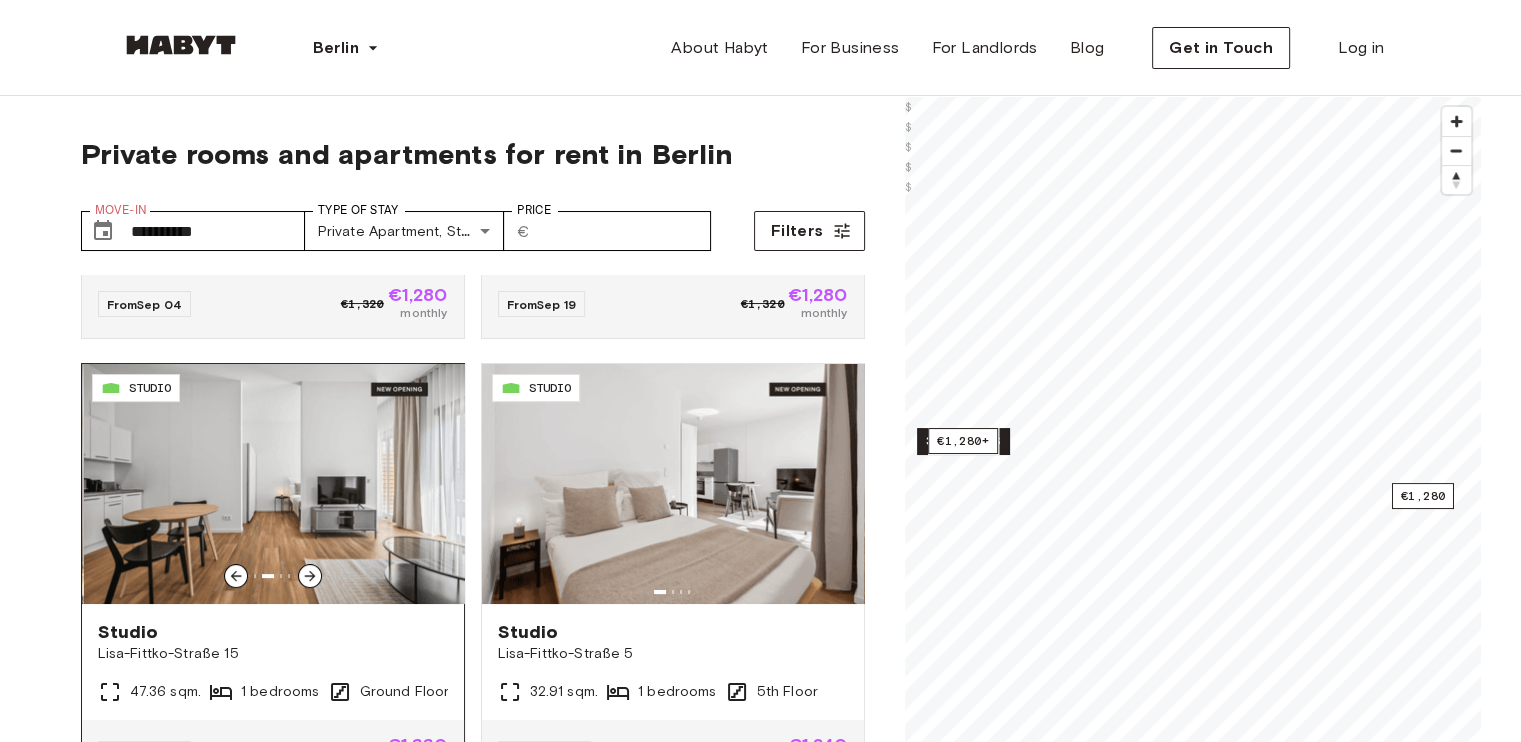 click 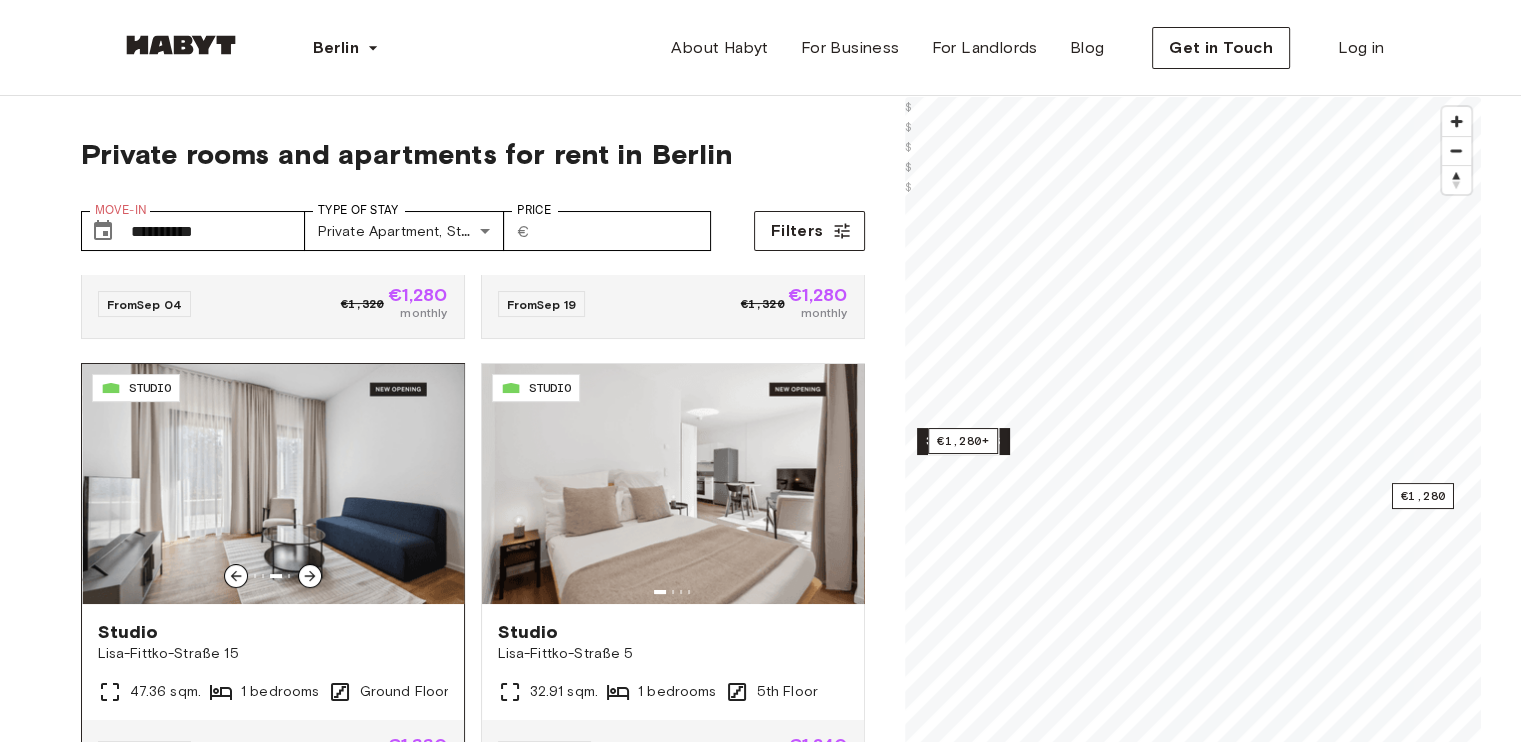 click 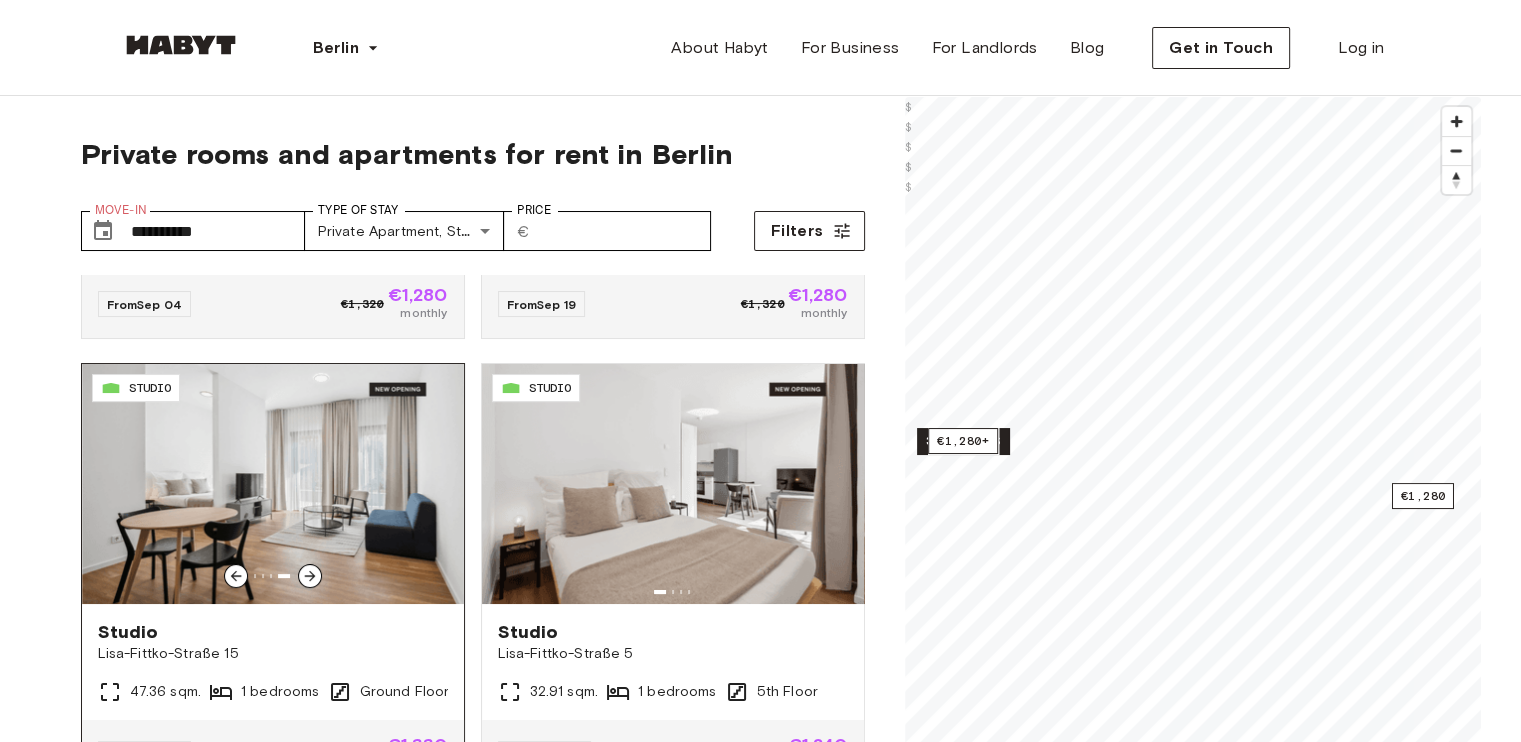 click 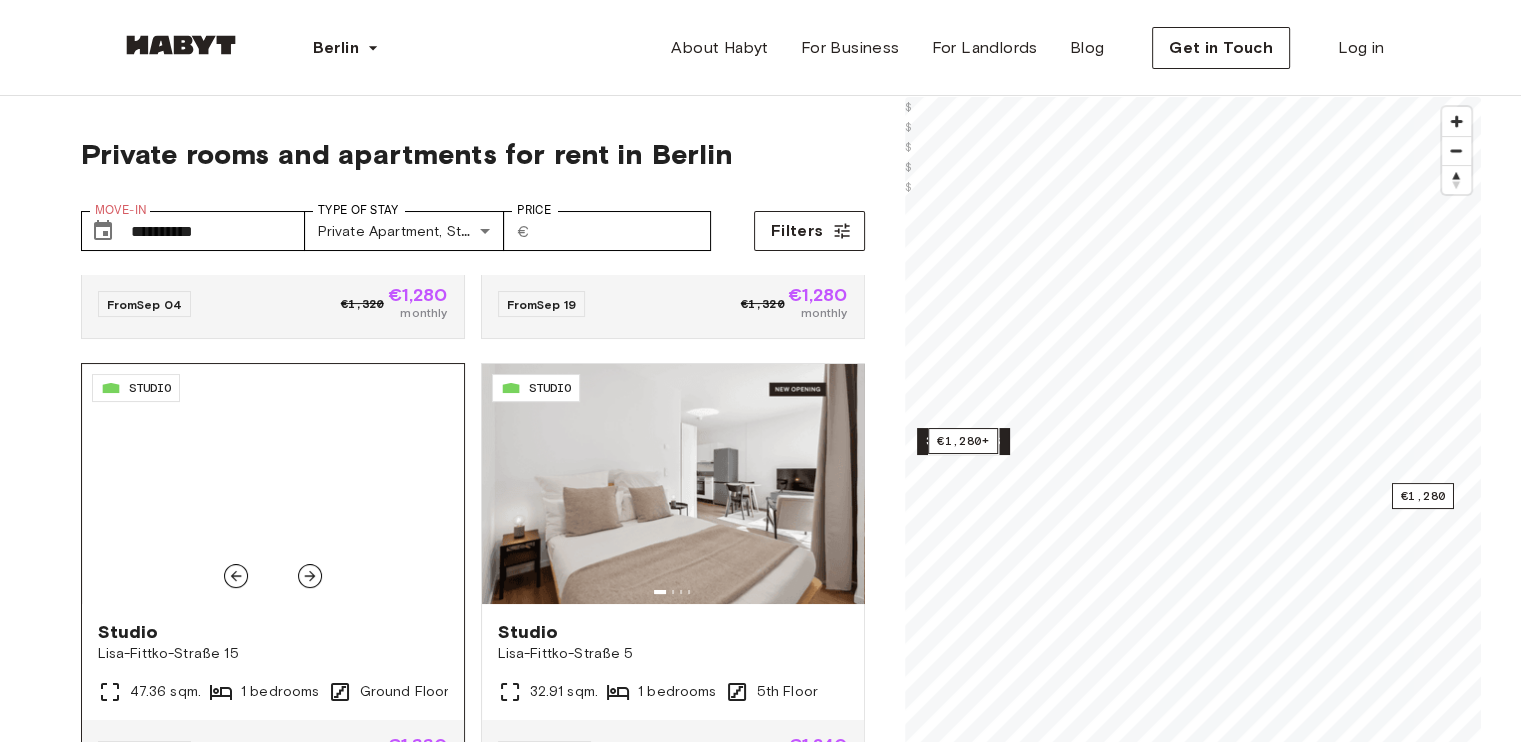 click 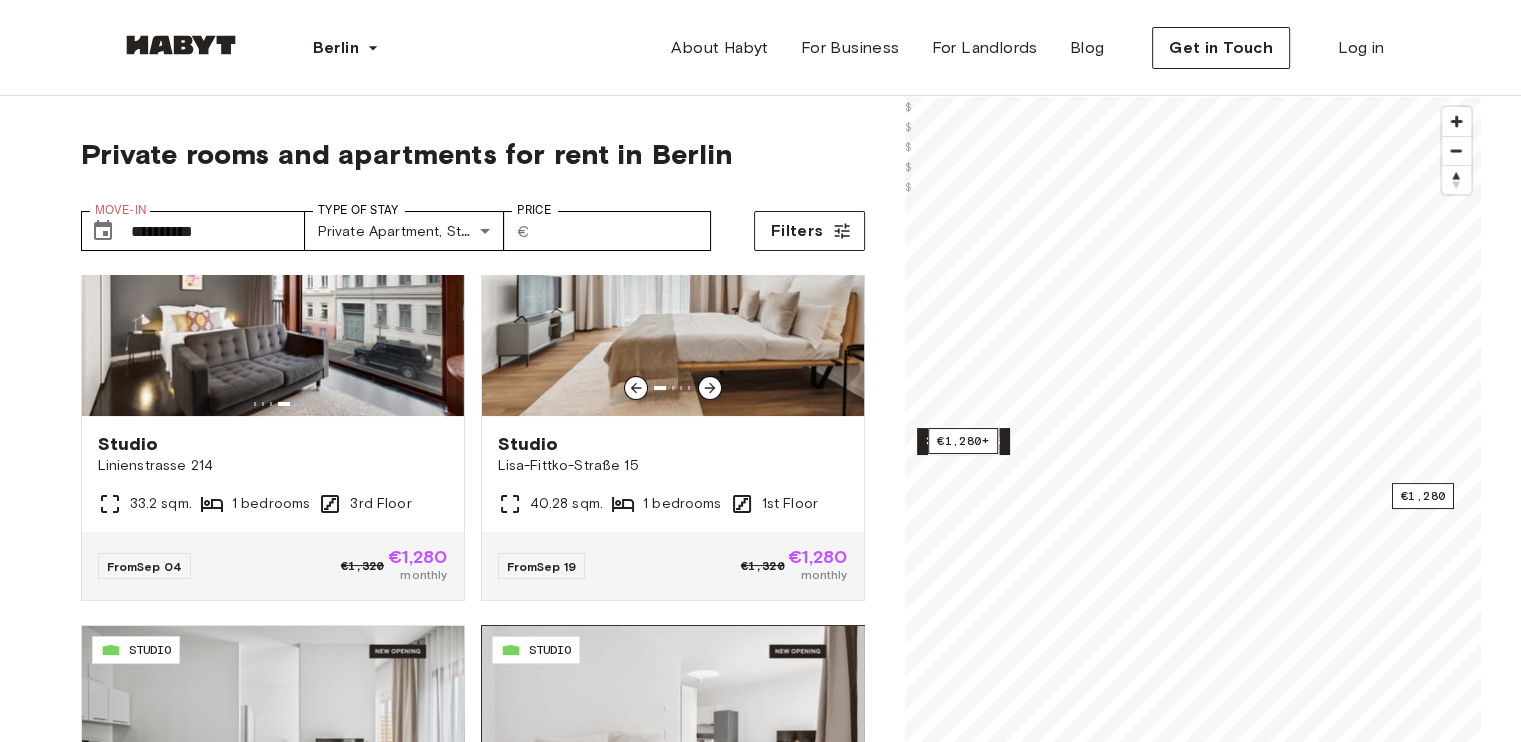 scroll, scrollTop: 0, scrollLeft: 0, axis: both 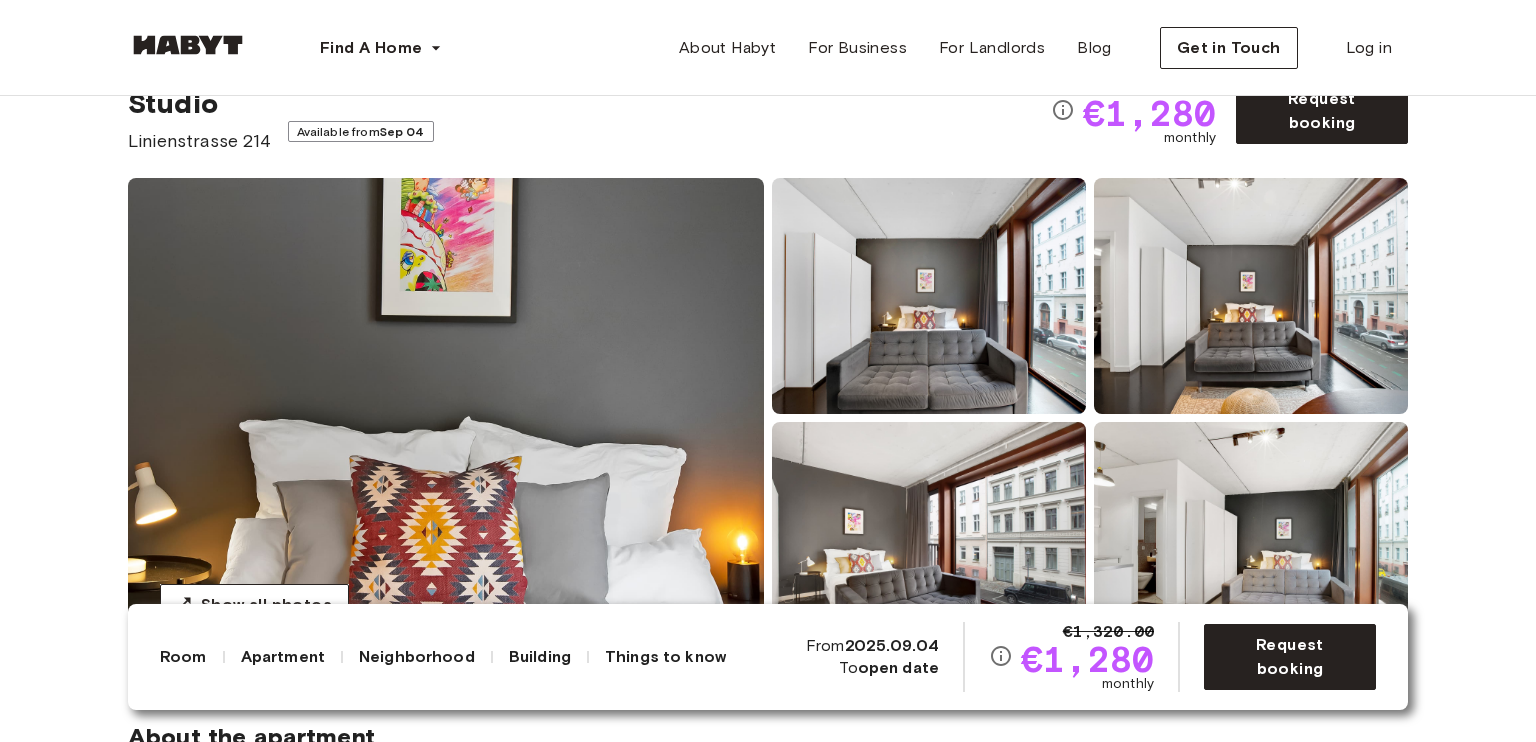 click at bounding box center (446, 418) 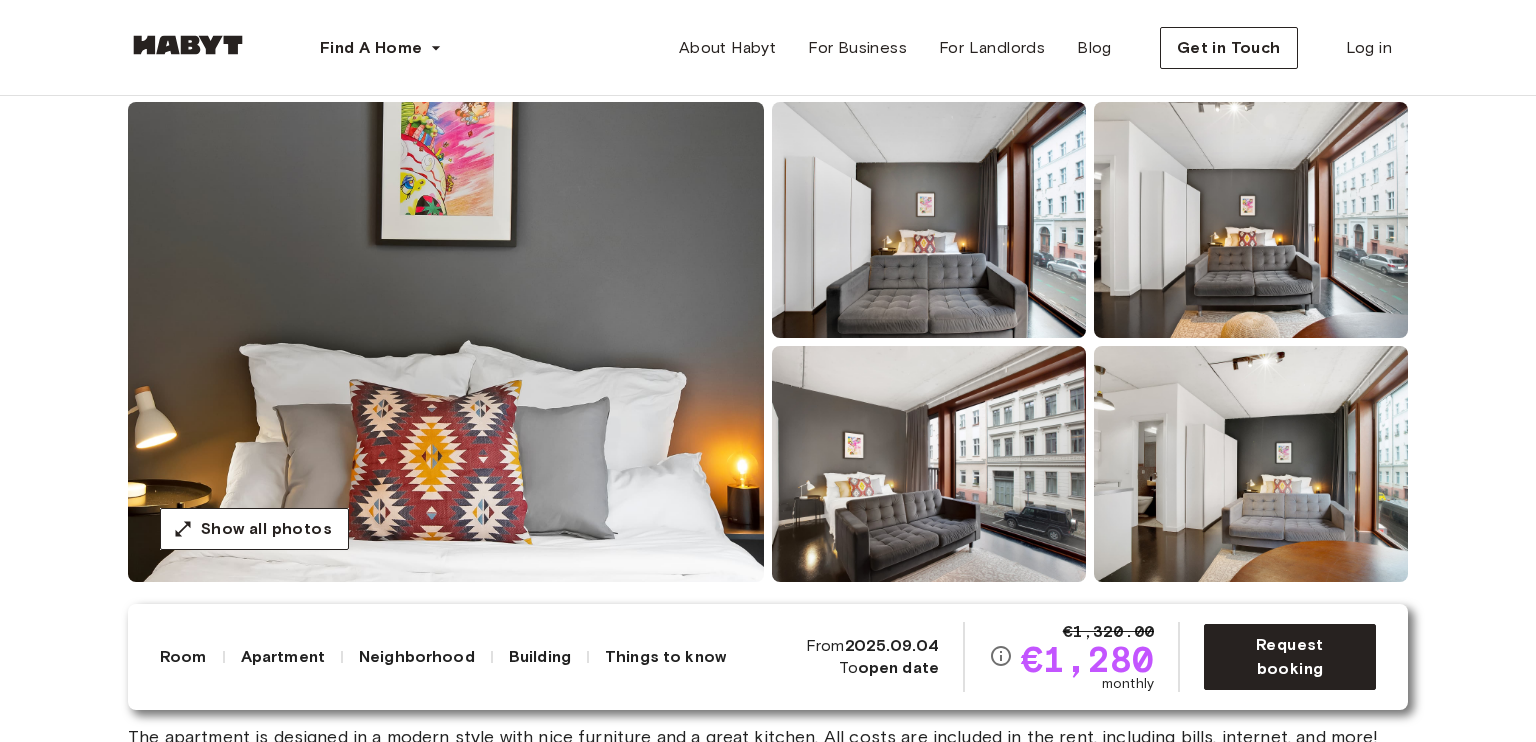 scroll, scrollTop: 148, scrollLeft: 0, axis: vertical 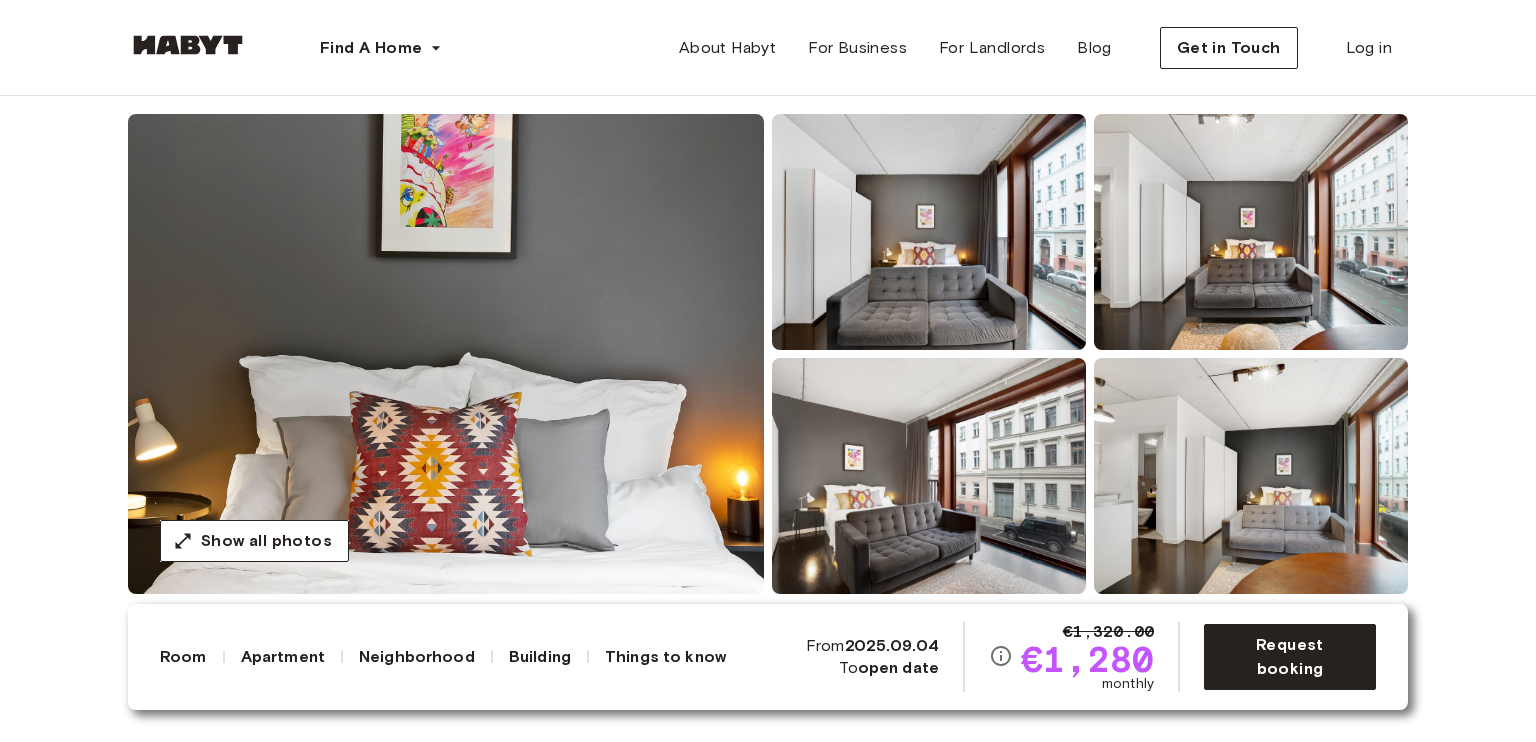 click at bounding box center (446, 354) 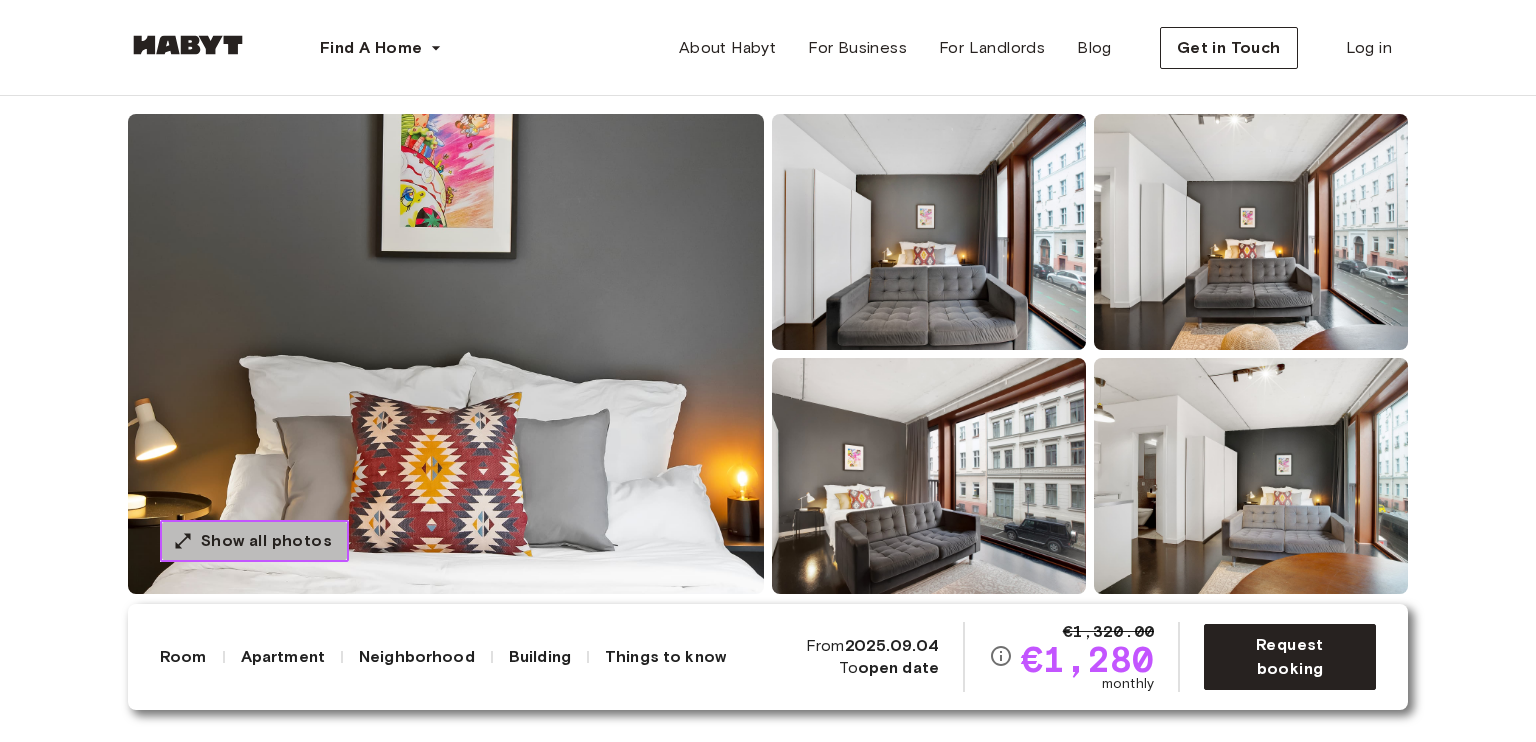 click on "Show all photos" at bounding box center (266, 541) 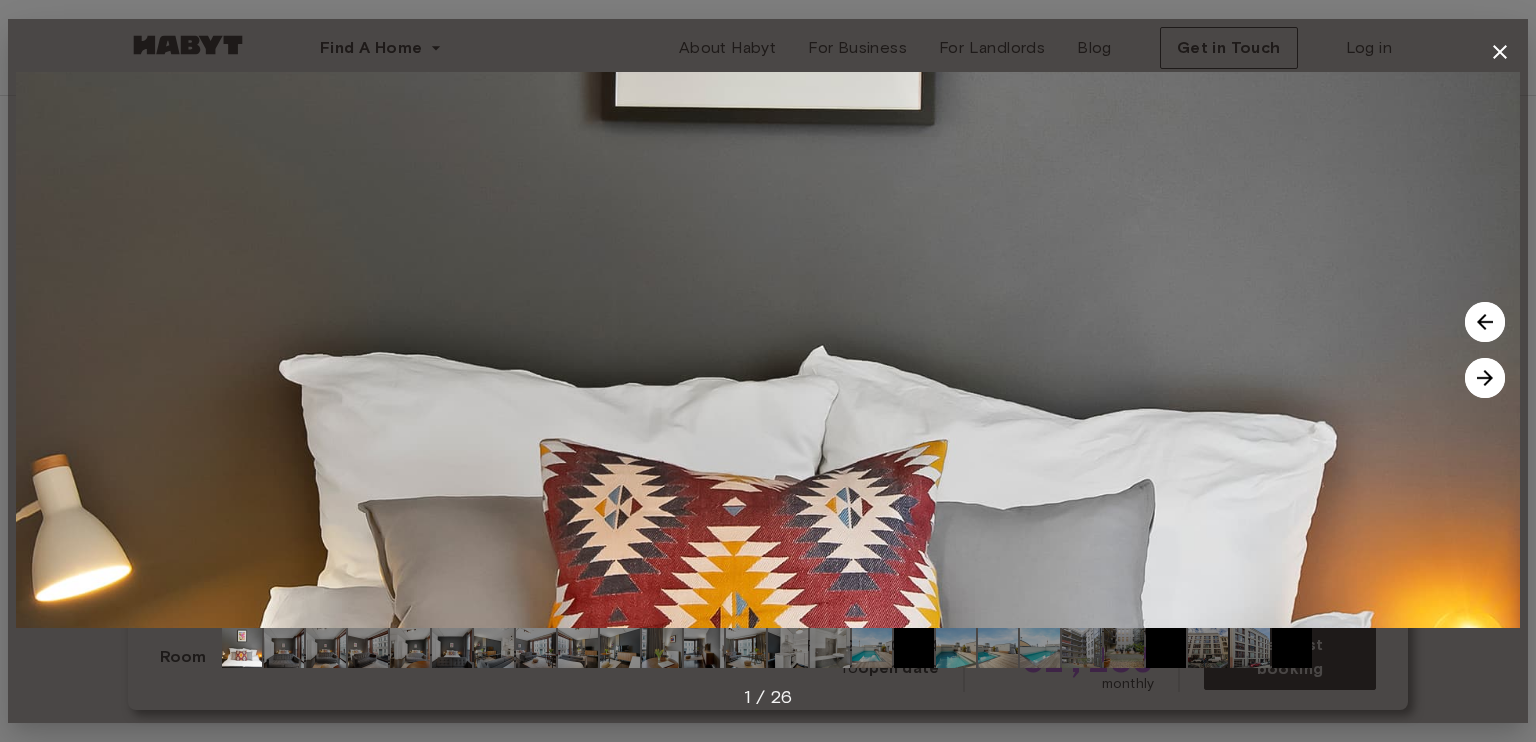 click at bounding box center [1485, 378] 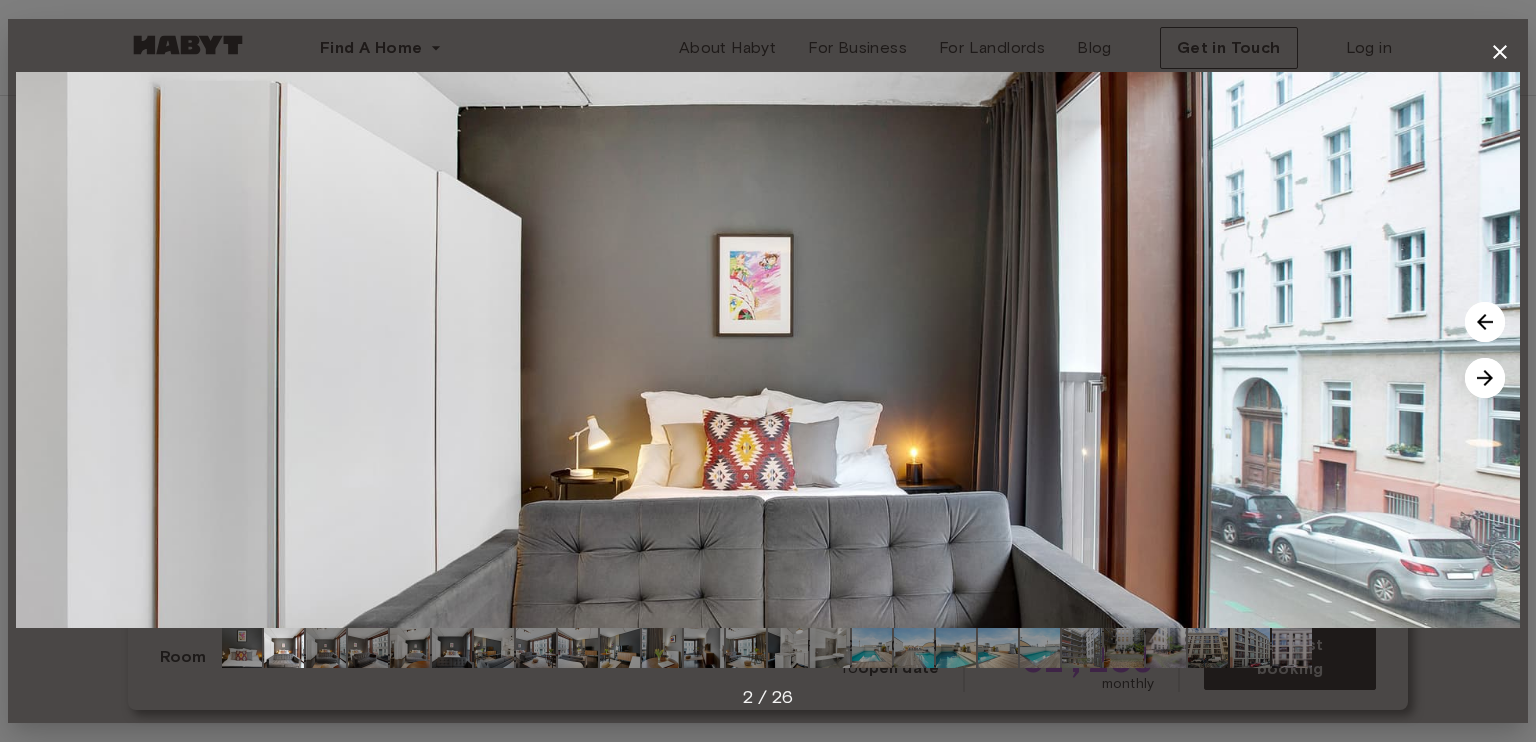 click at bounding box center [1485, 378] 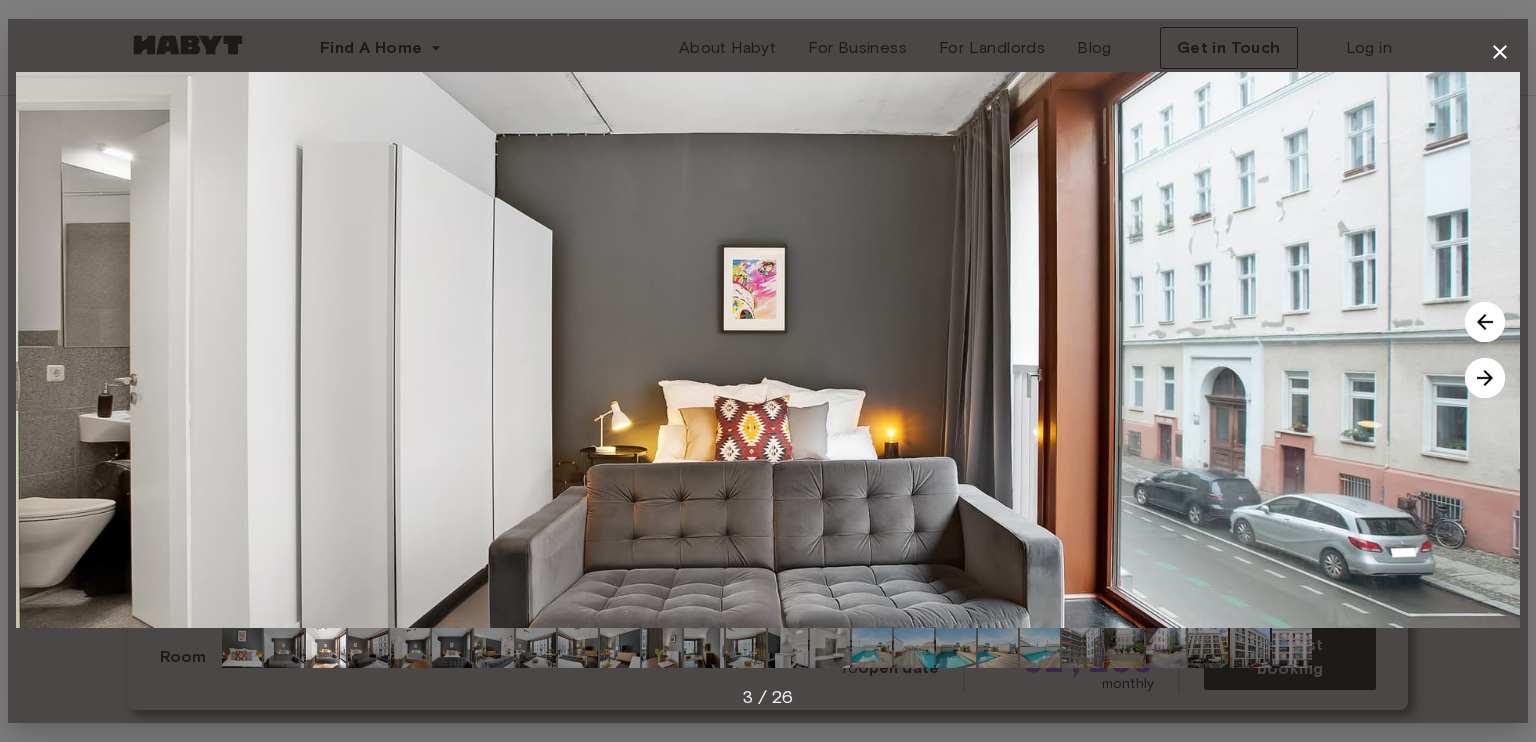 click at bounding box center [1485, 378] 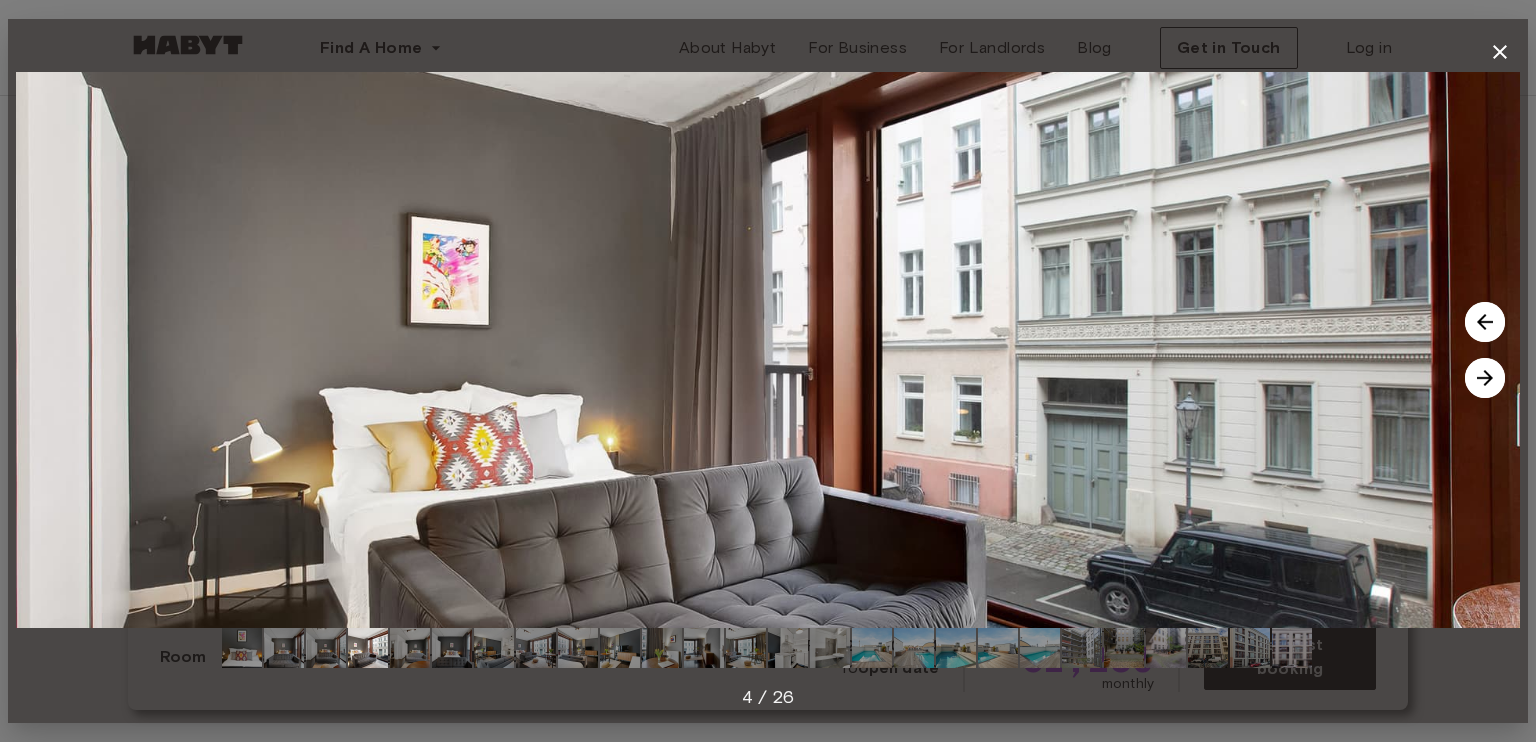 click at bounding box center (1485, 378) 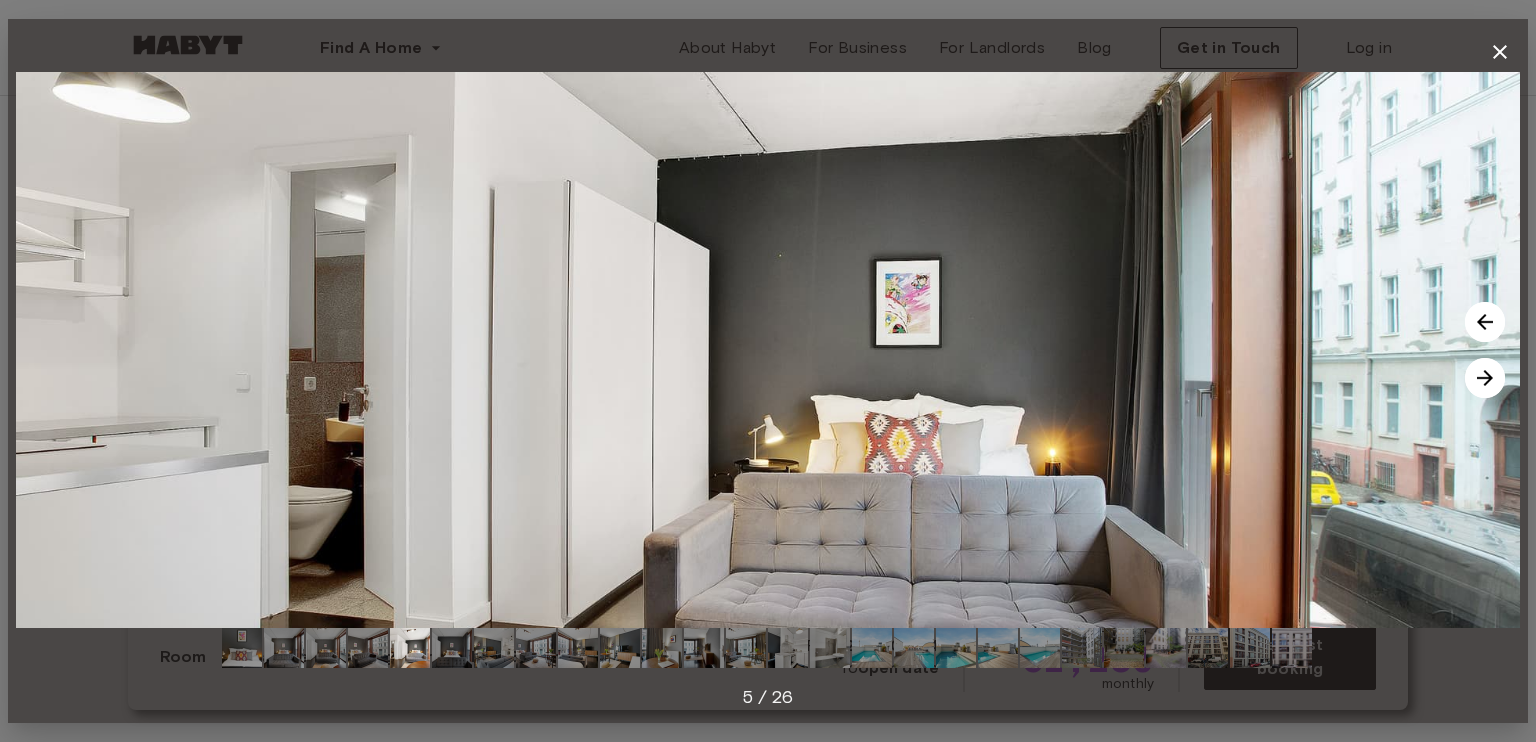 click at bounding box center [1485, 378] 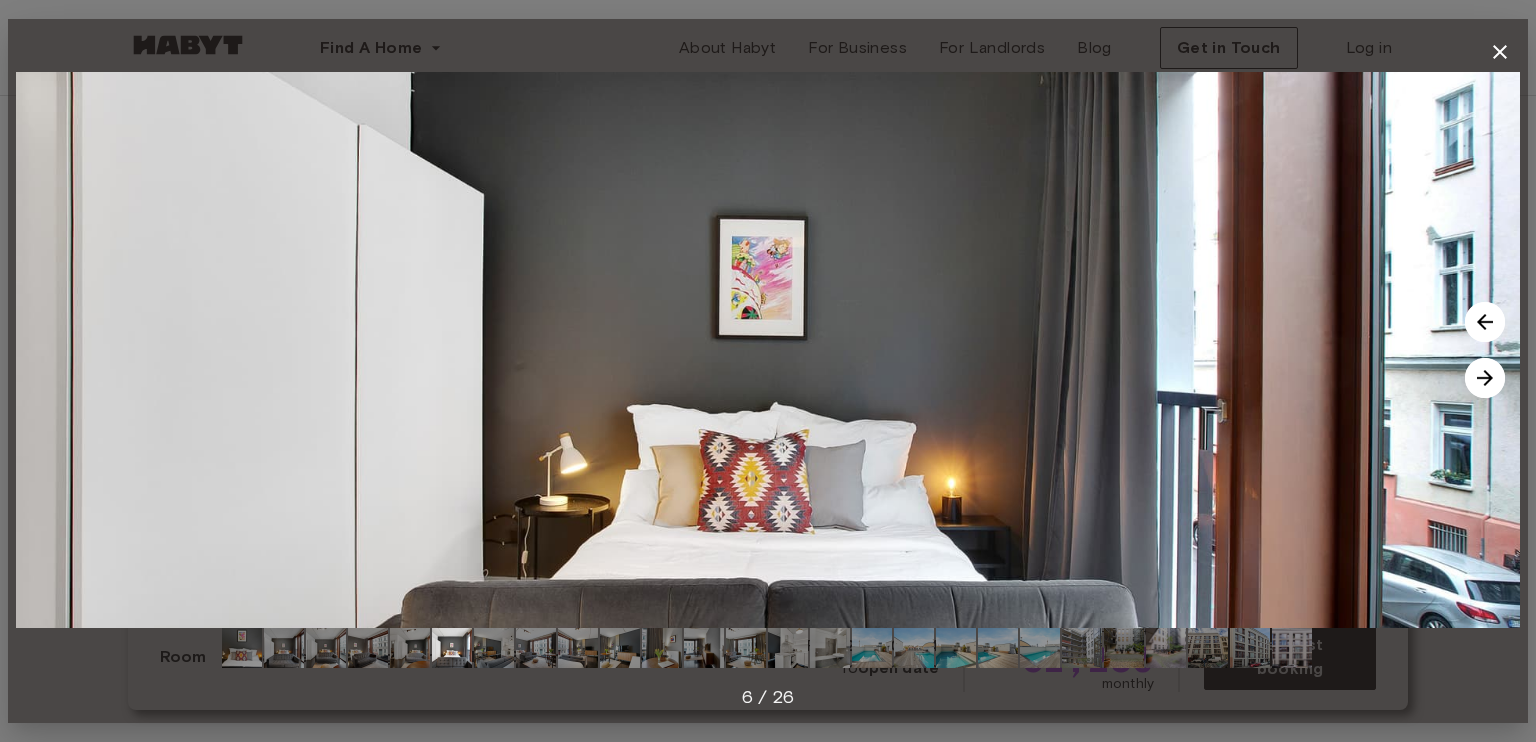 click at bounding box center (1485, 378) 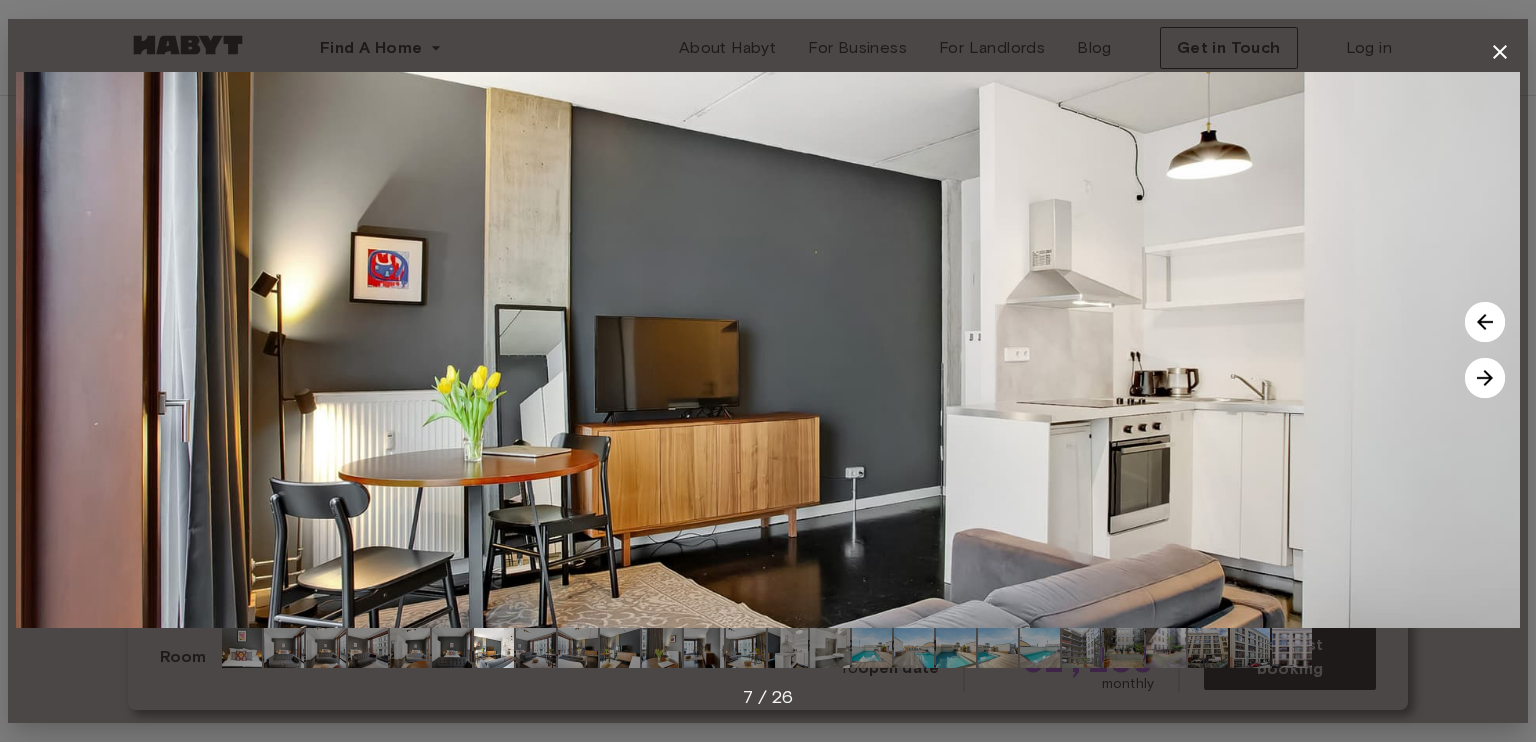 click at bounding box center [1485, 378] 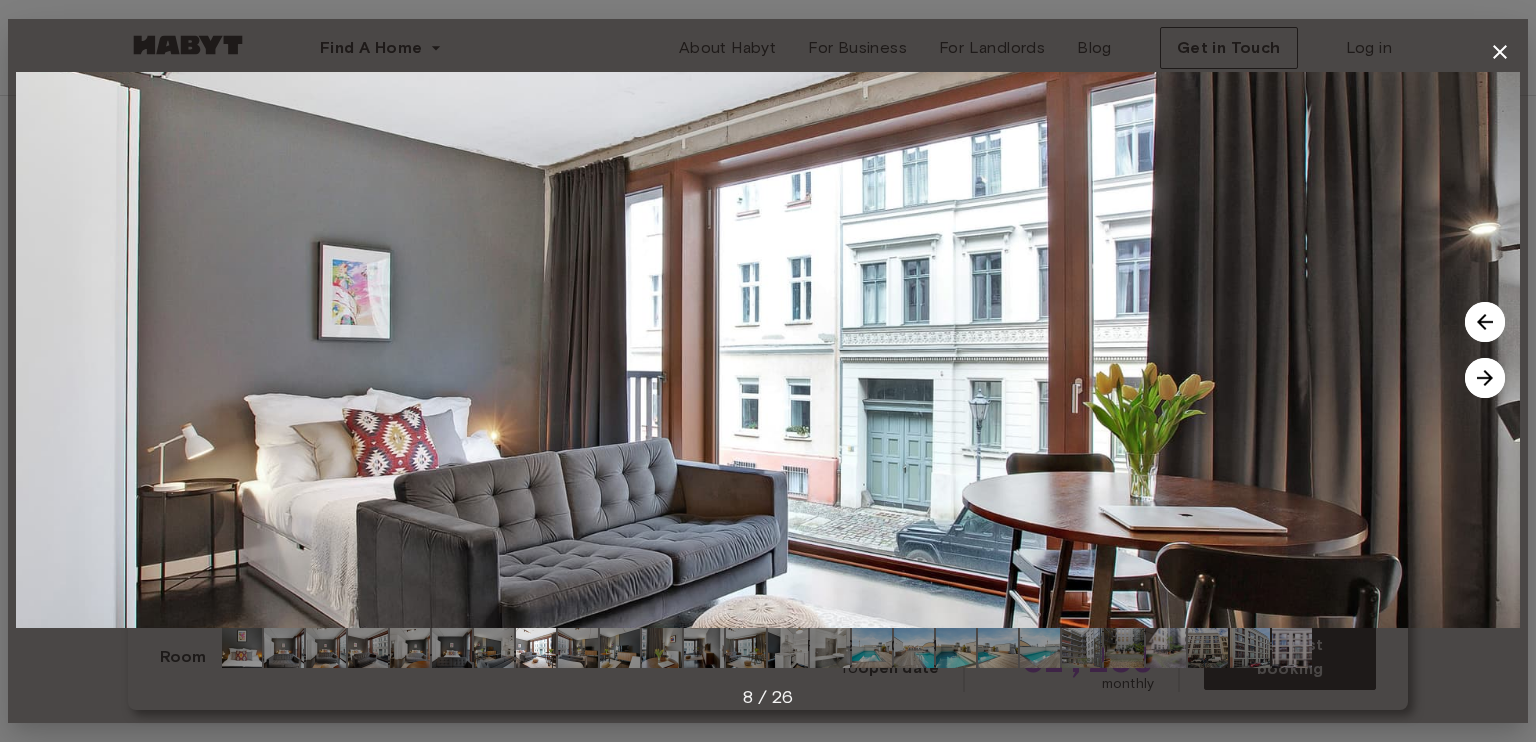 click at bounding box center (1485, 378) 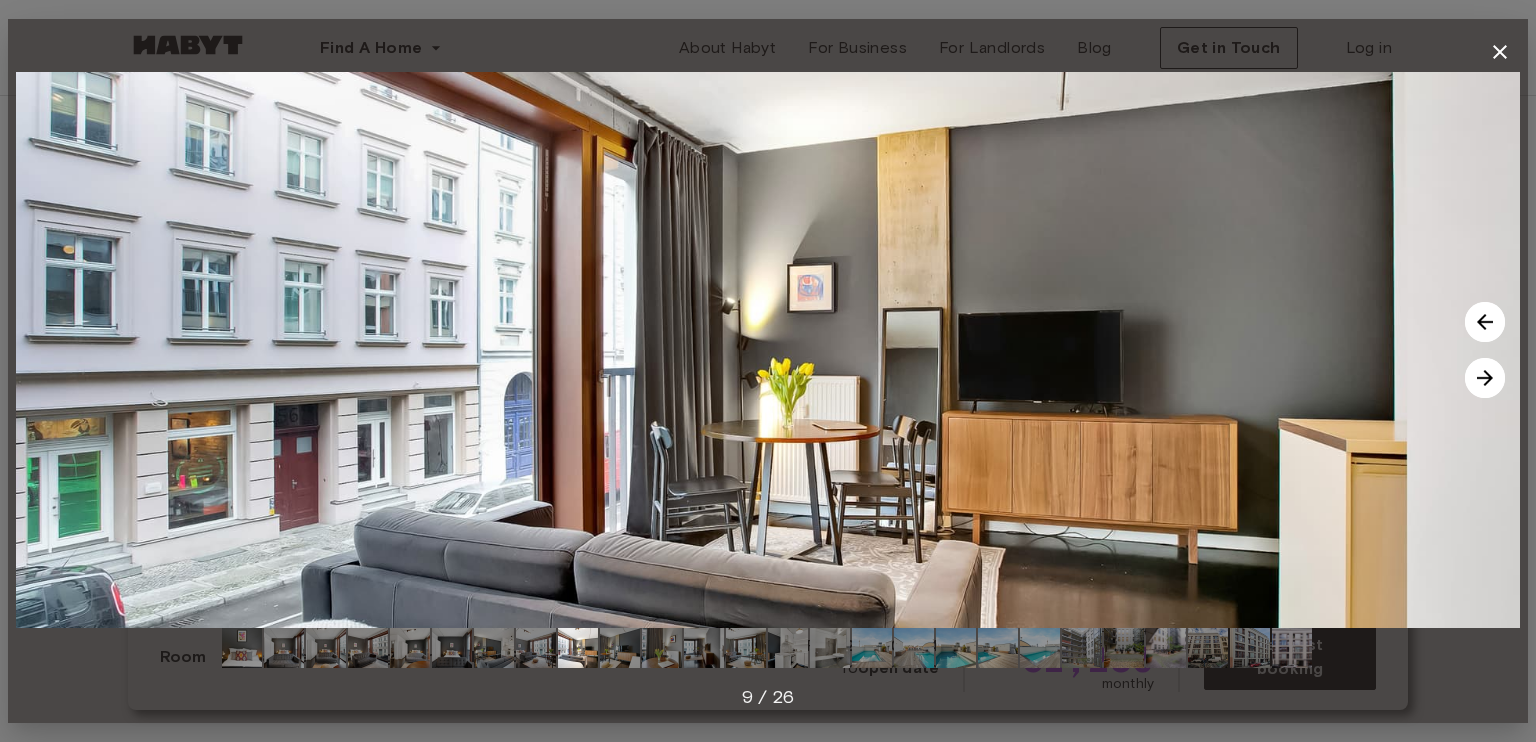 click at bounding box center [1485, 378] 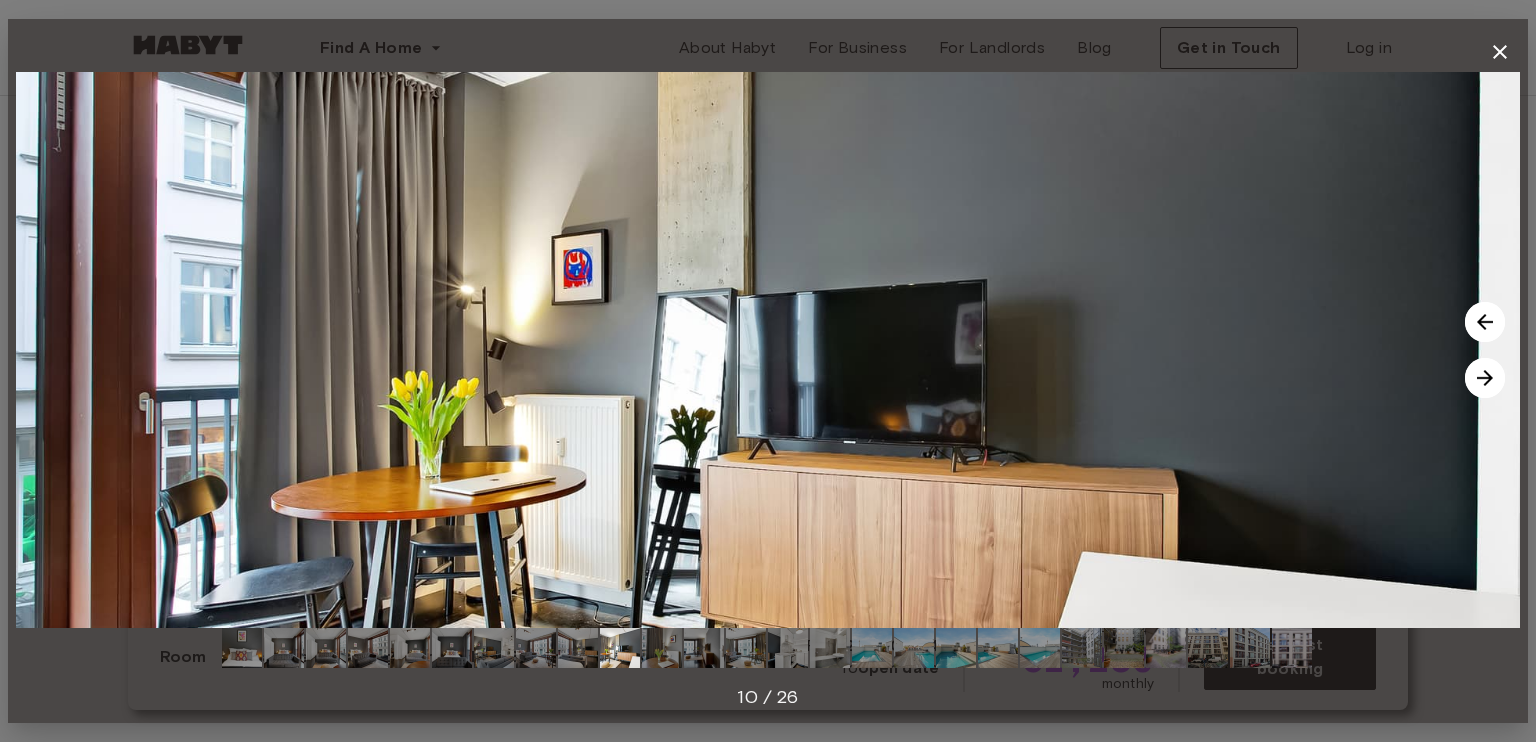 click at bounding box center [1485, 378] 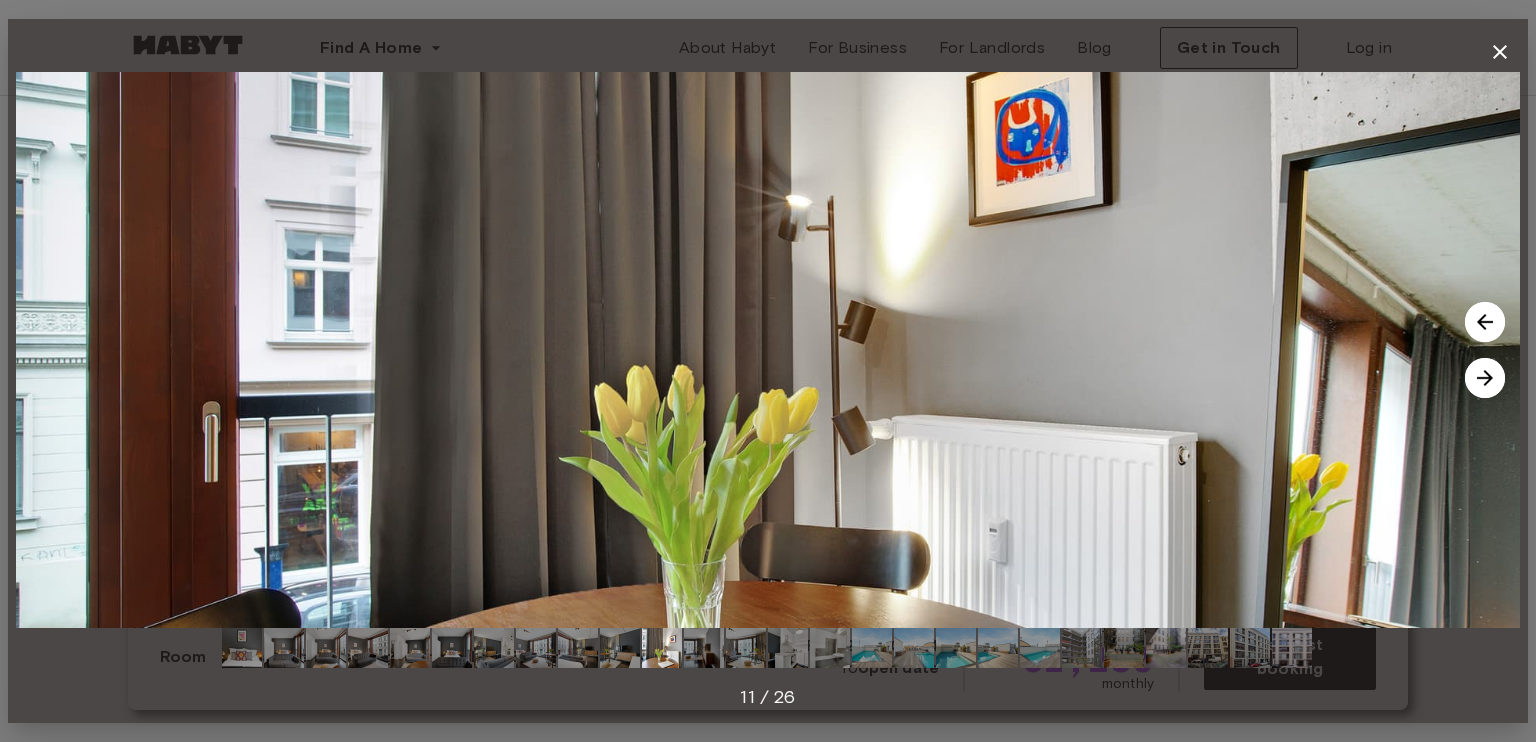 click at bounding box center [1485, 378] 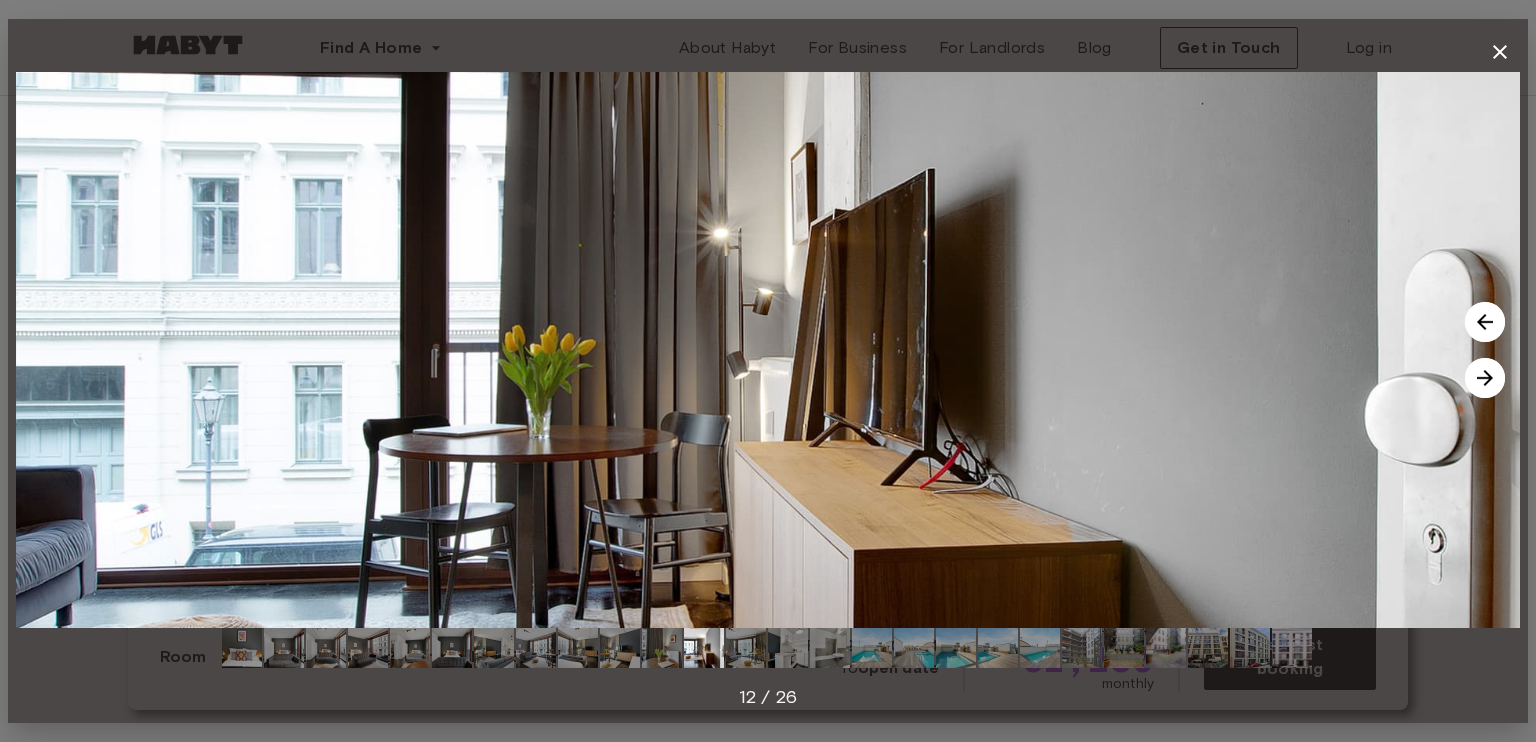 click at bounding box center [1485, 378] 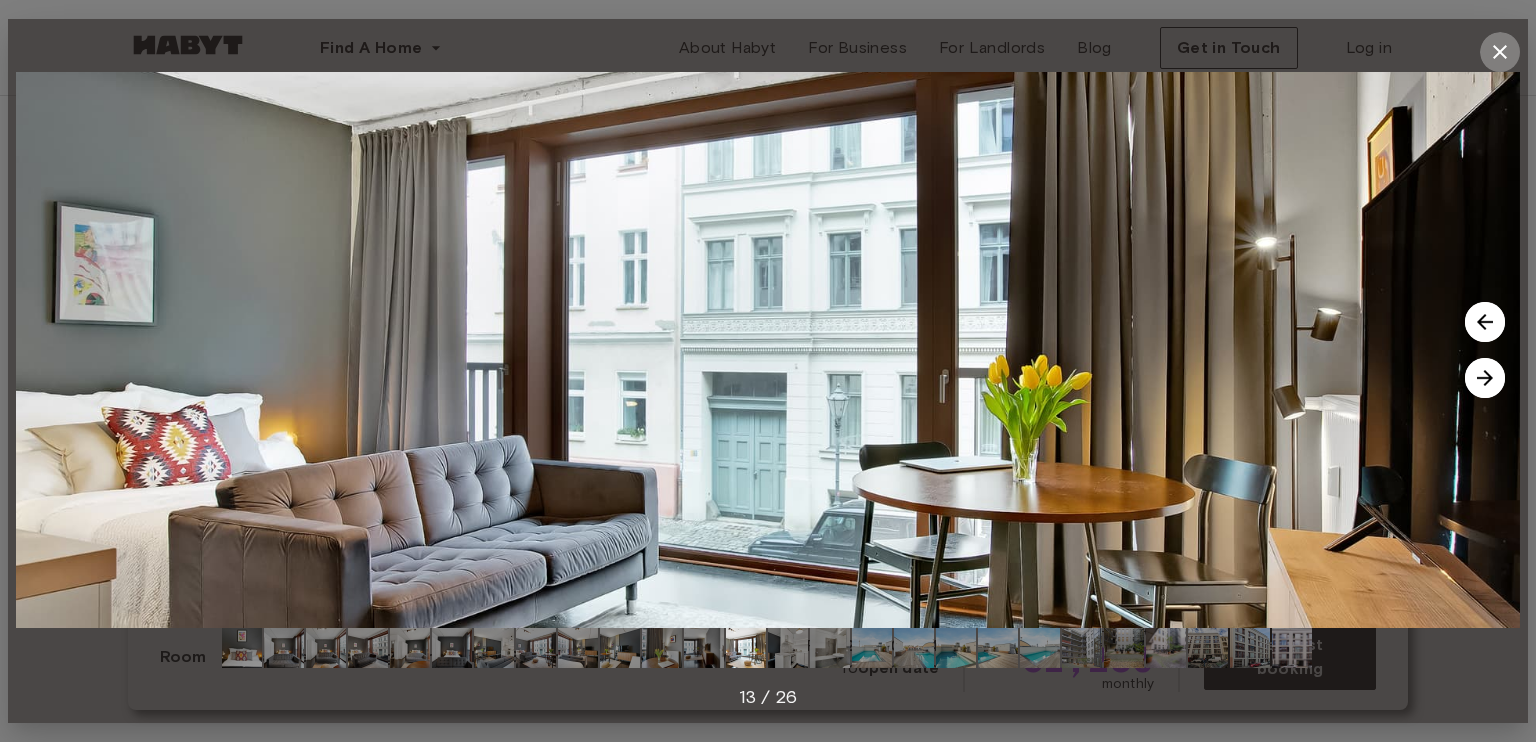 click 